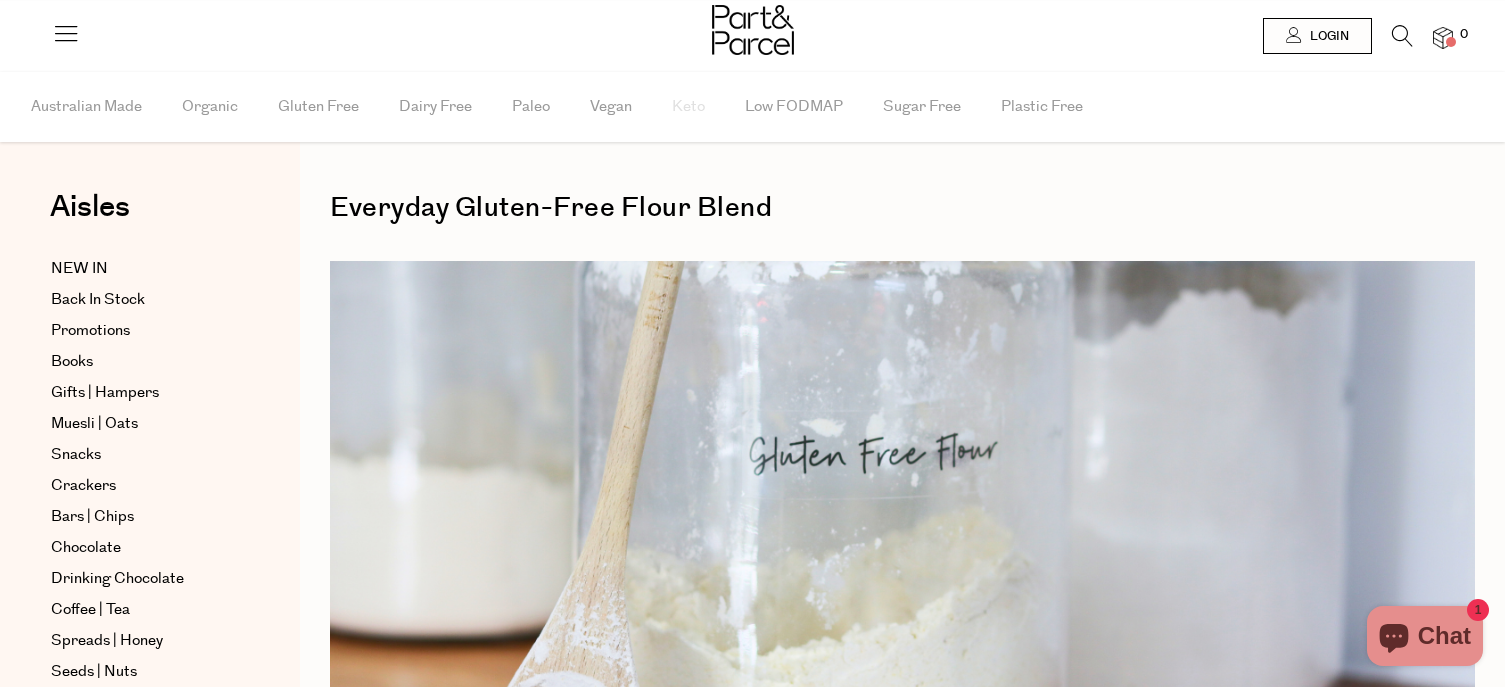 scroll, scrollTop: 0, scrollLeft: 0, axis: both 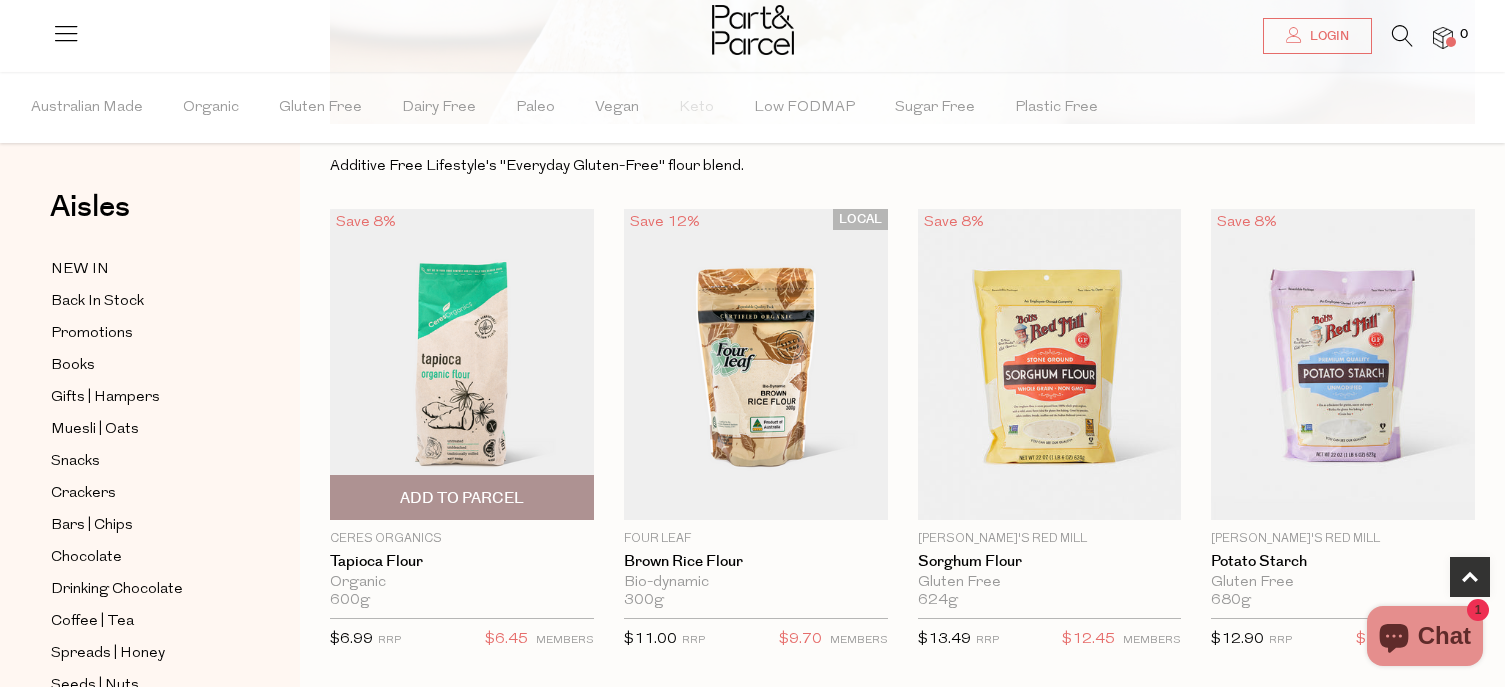 click at bounding box center [462, 364] 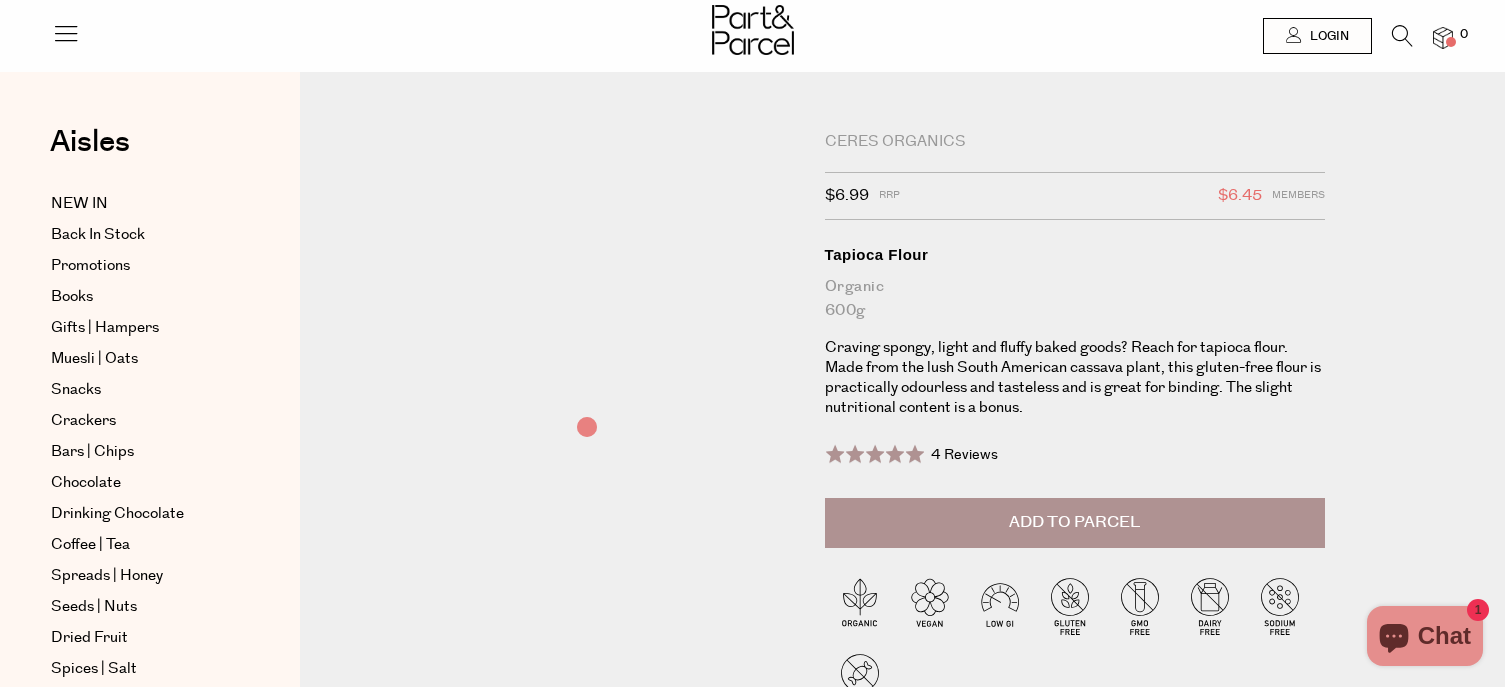 scroll, scrollTop: 0, scrollLeft: 0, axis: both 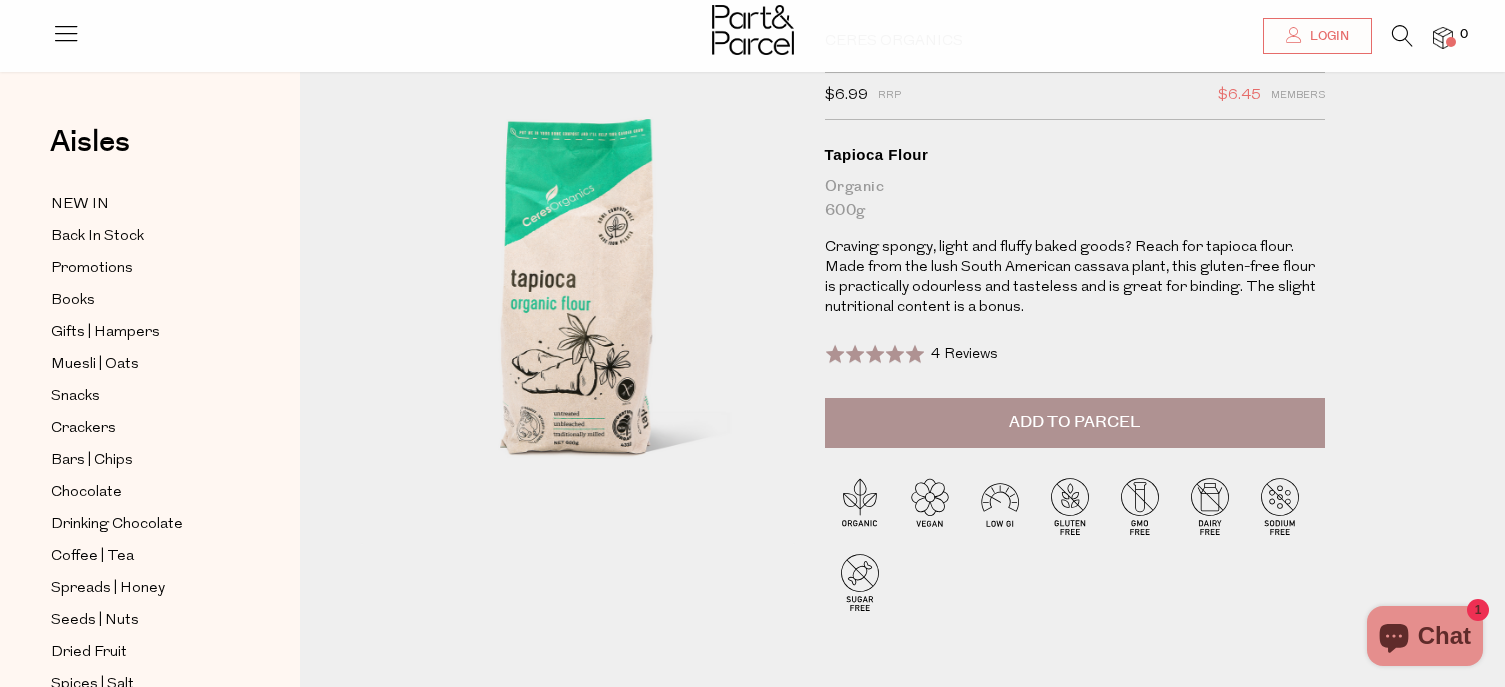 click on "Add to Parcel" at bounding box center [1075, 423] 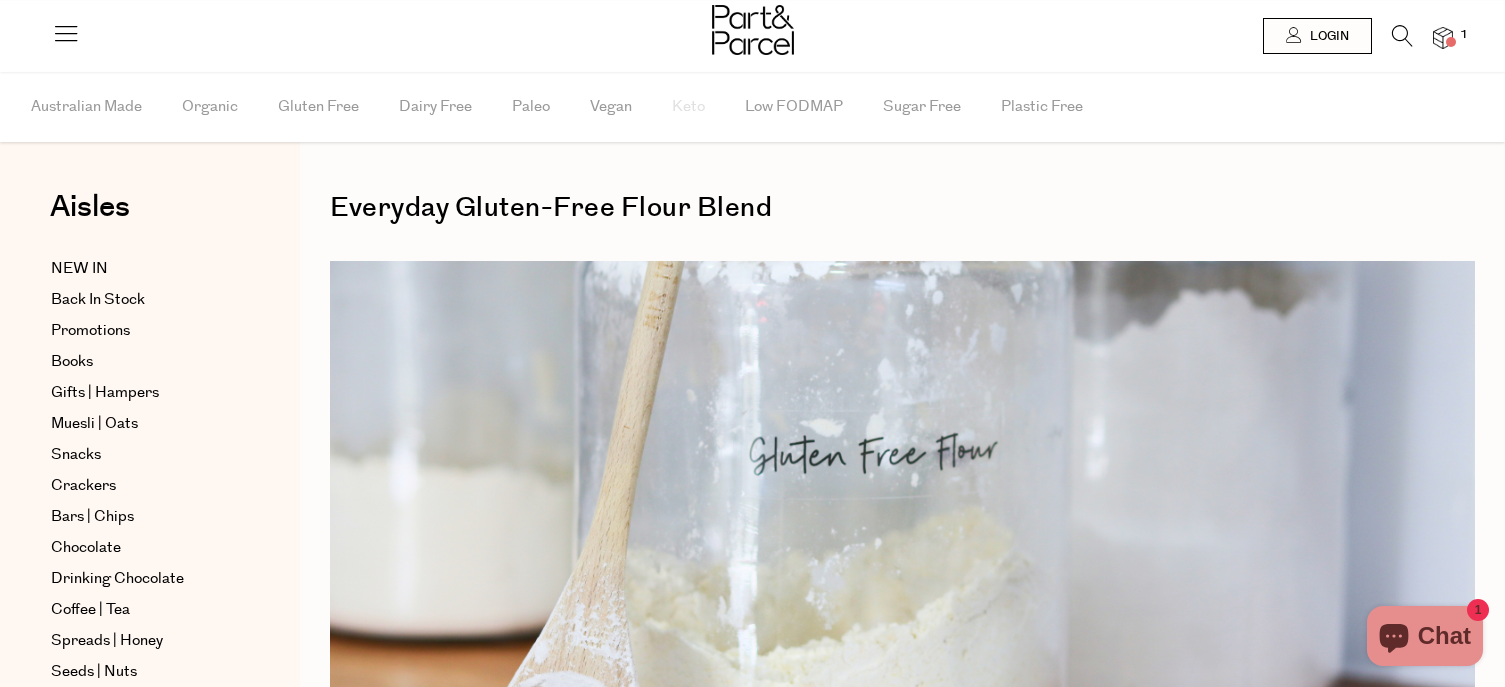 scroll, scrollTop: 600, scrollLeft: 0, axis: vertical 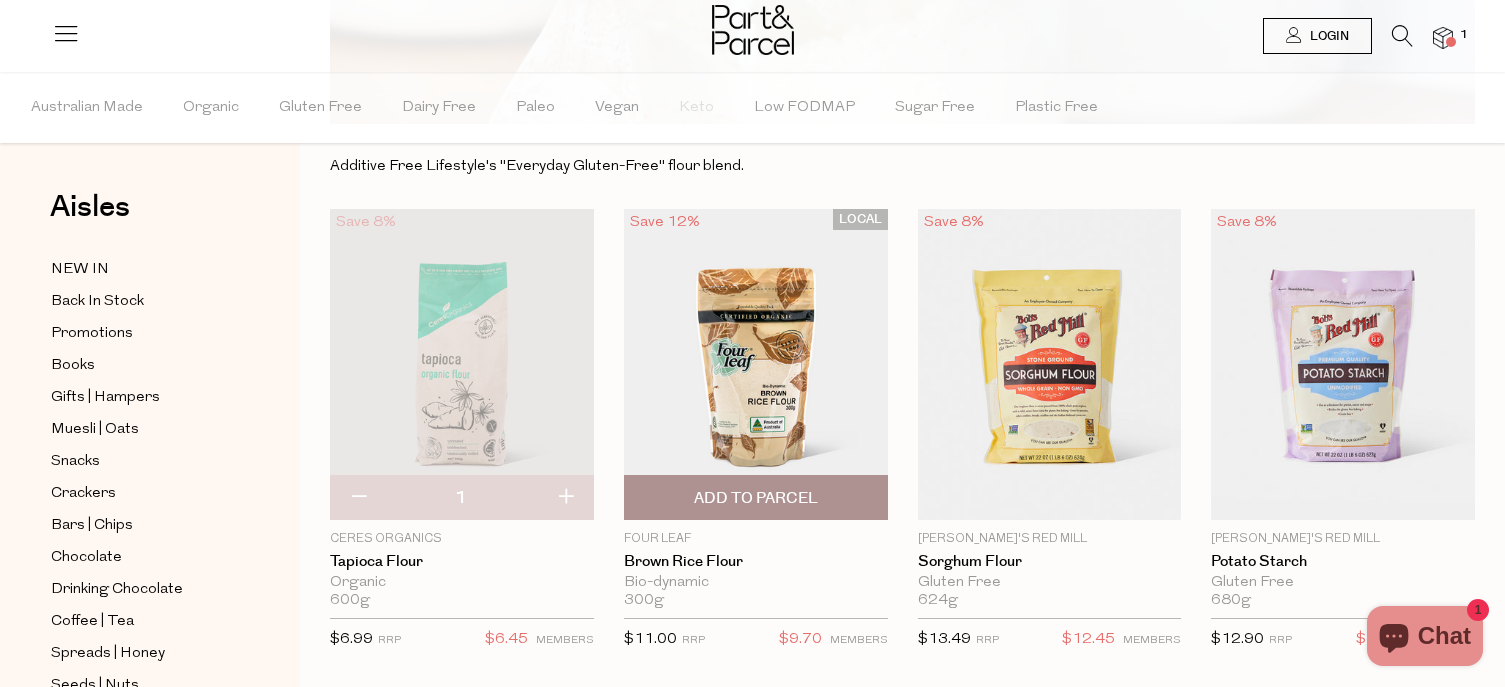 click on "Add To Parcel" at bounding box center [756, 497] 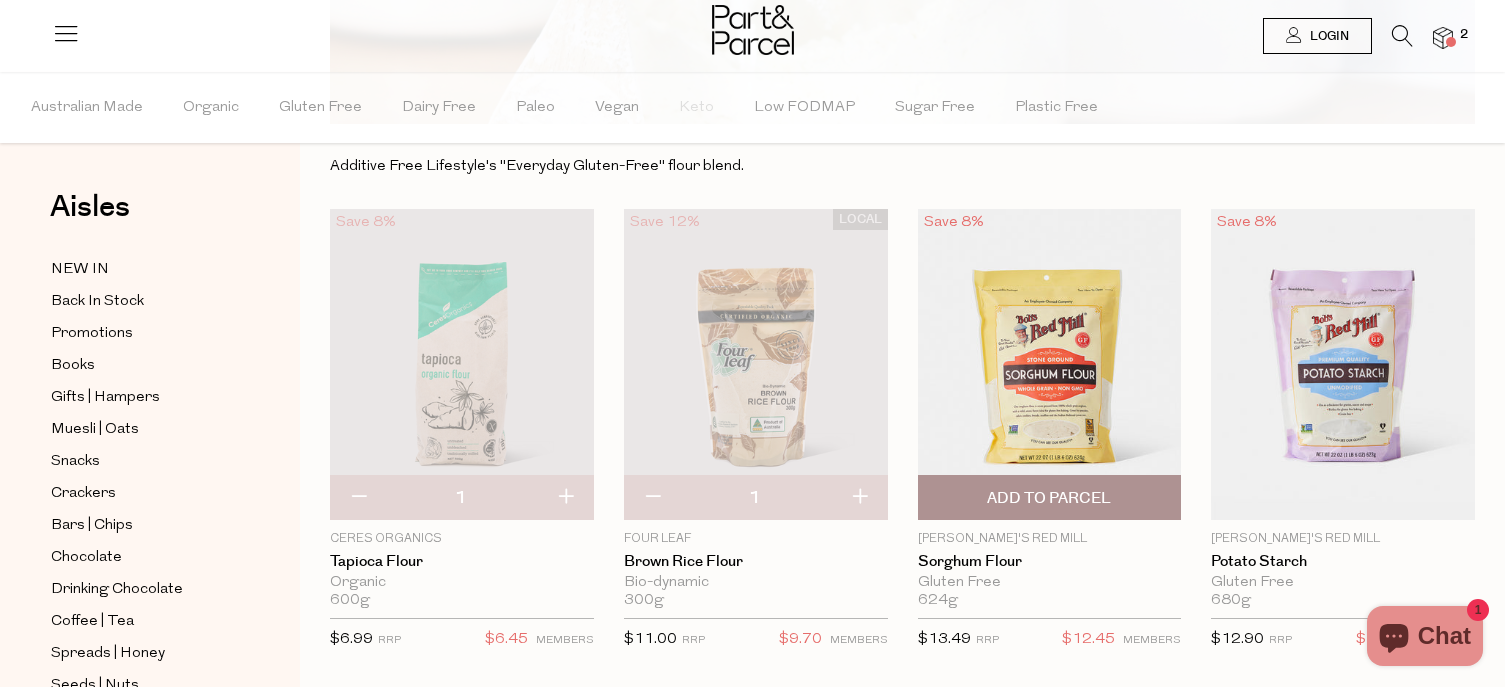 click on "Add To Parcel" at bounding box center (1049, 498) 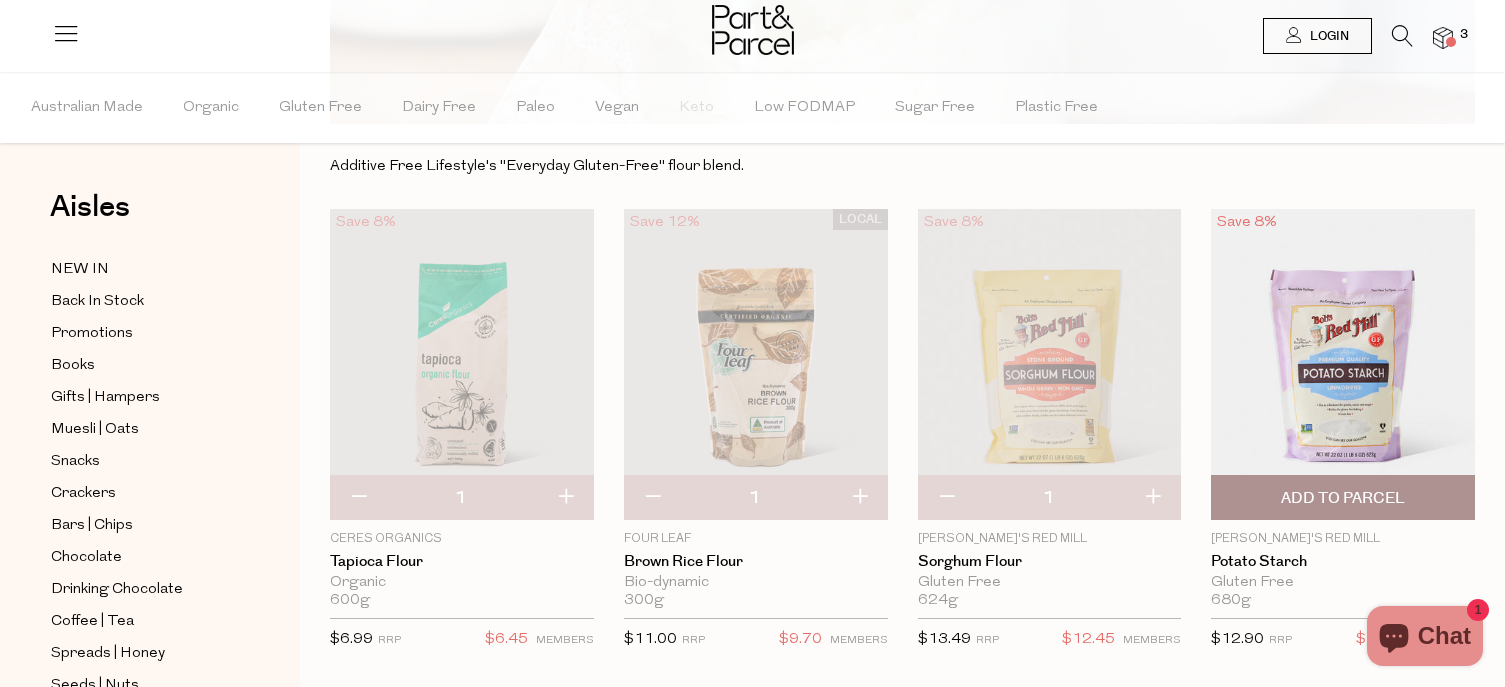 click on "Add To Parcel" at bounding box center [1343, 498] 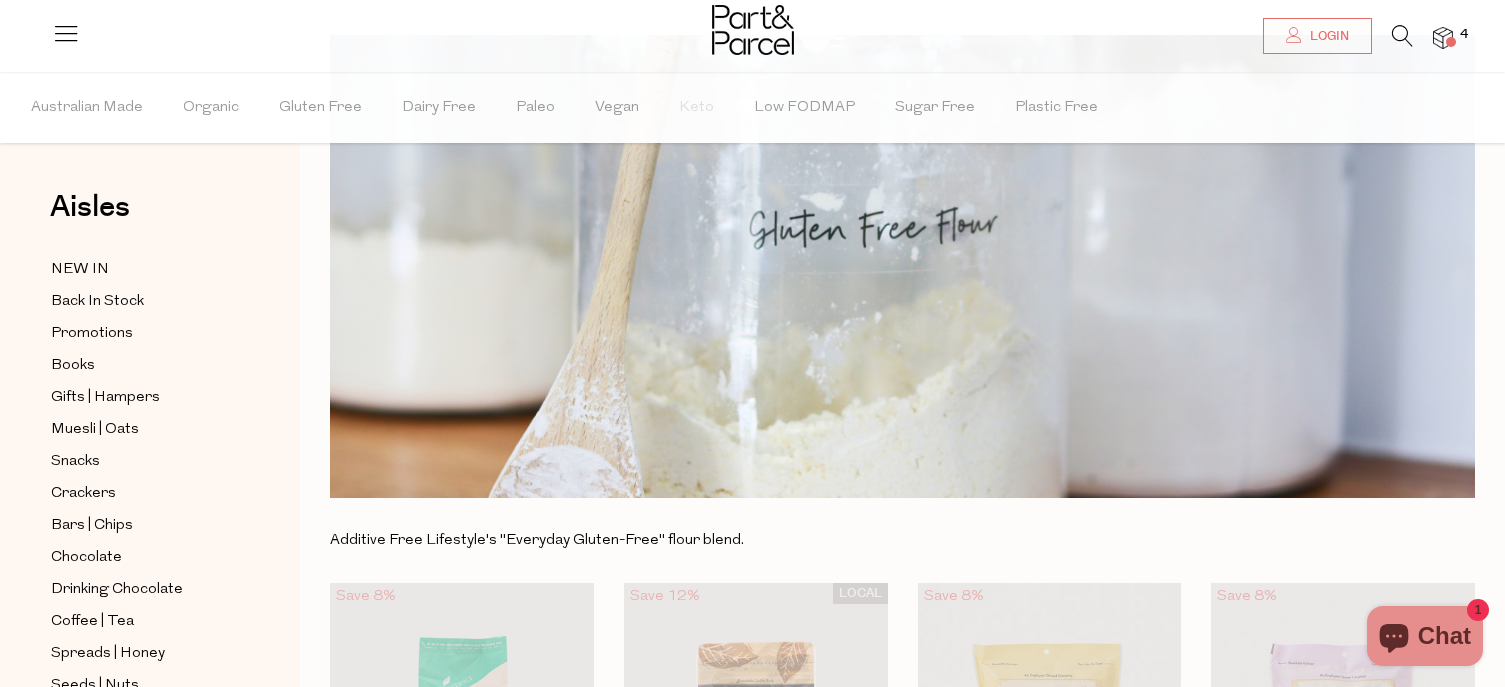 scroll, scrollTop: 221, scrollLeft: 0, axis: vertical 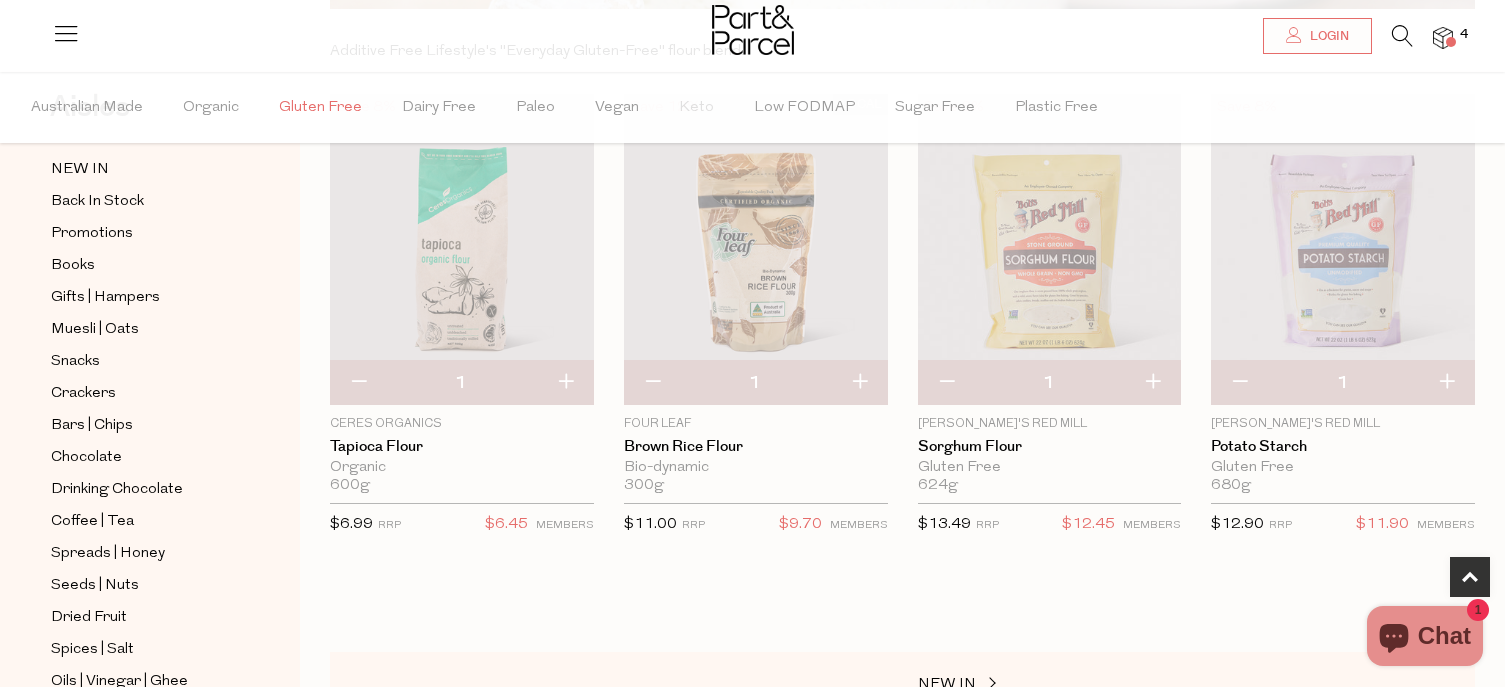 click on "Gluten Free" at bounding box center (320, 108) 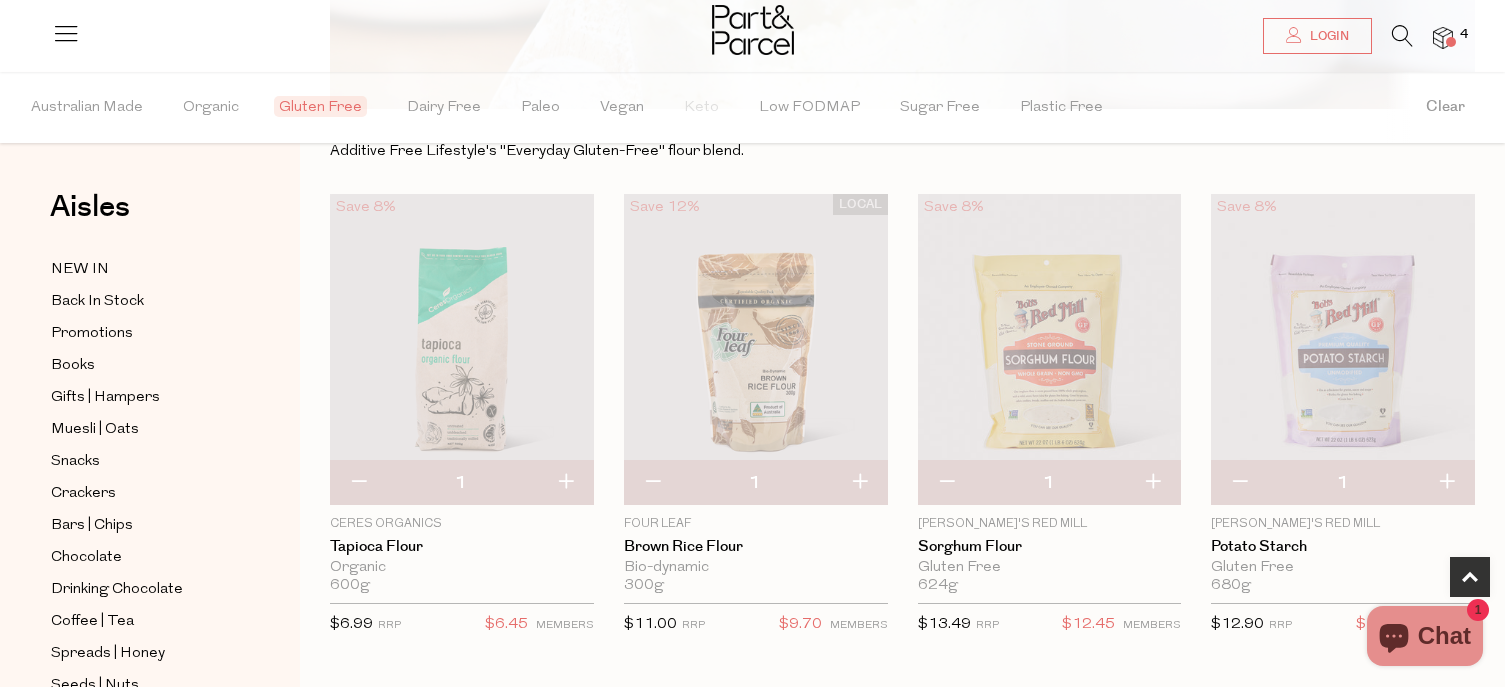 scroll, scrollTop: 115, scrollLeft: 0, axis: vertical 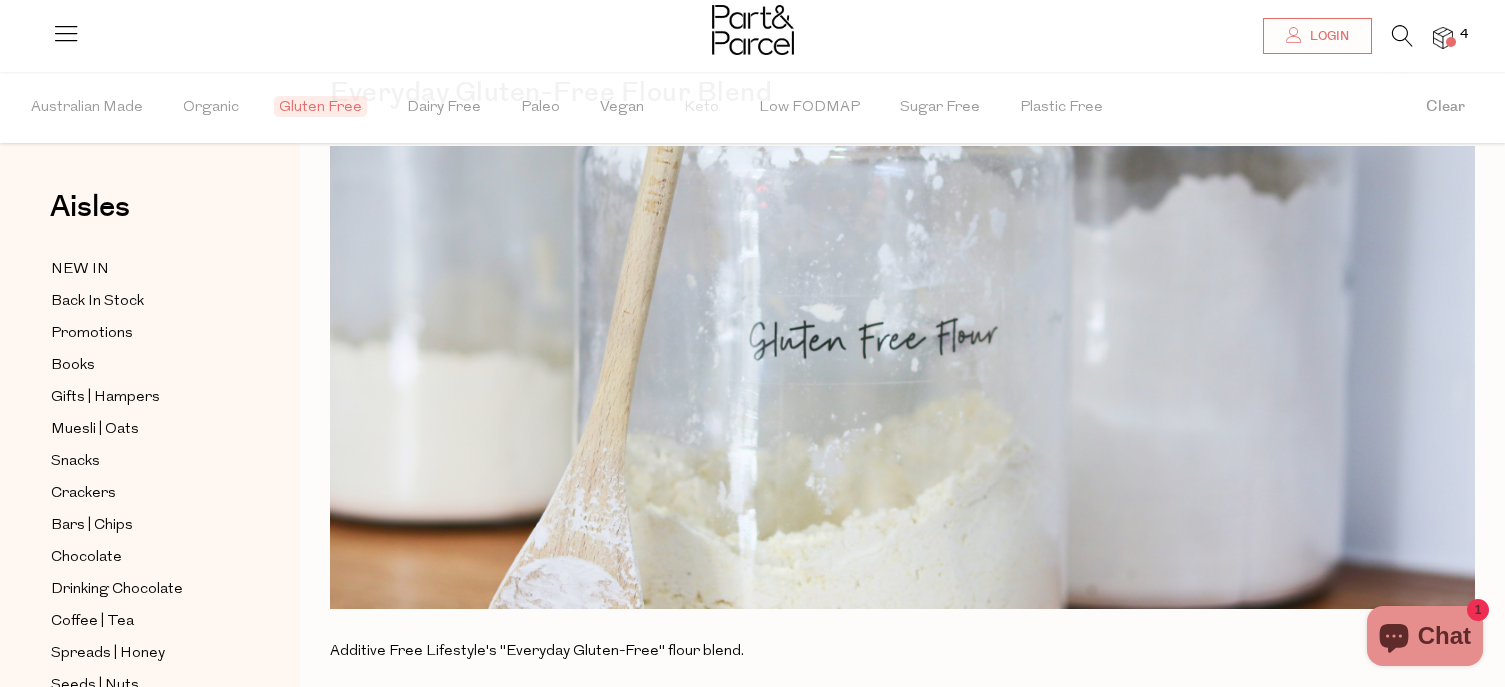 click on "Gluten Free" at bounding box center [320, 106] 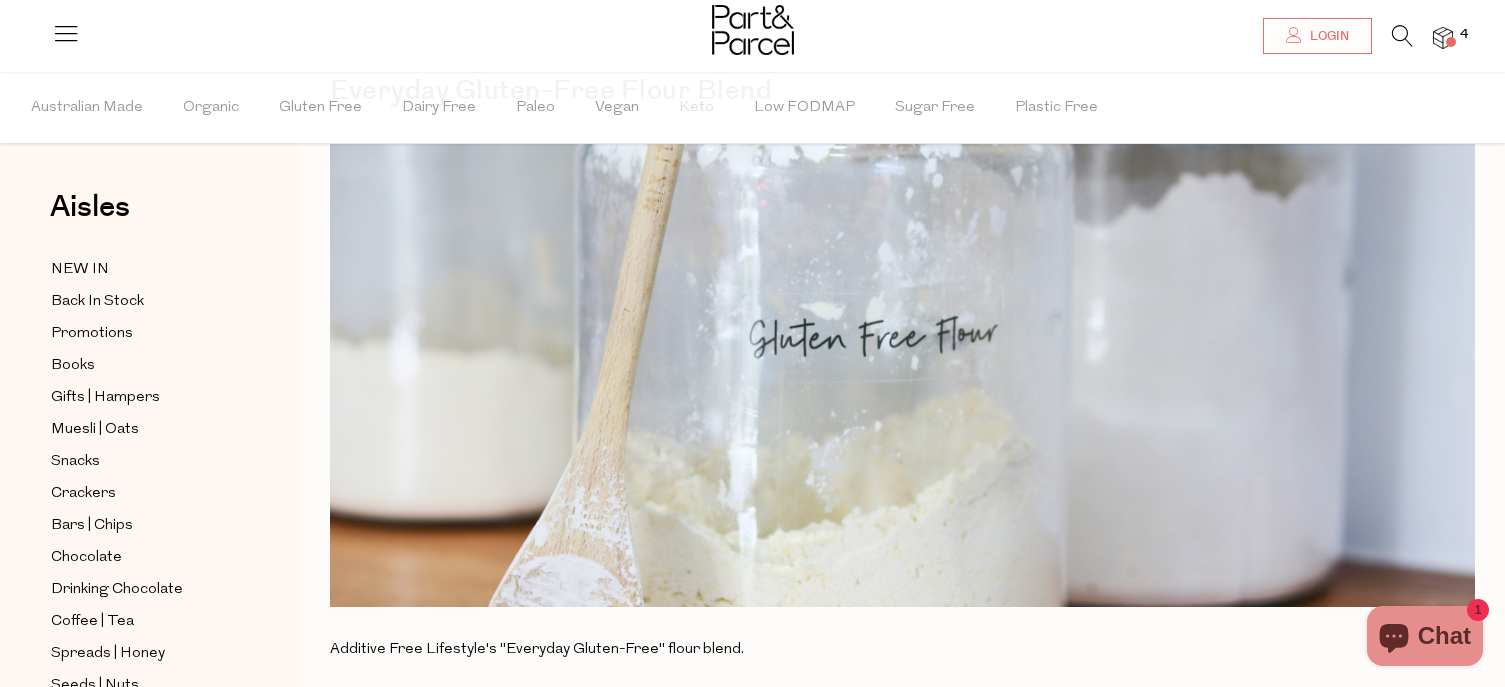 scroll, scrollTop: 115, scrollLeft: 0, axis: vertical 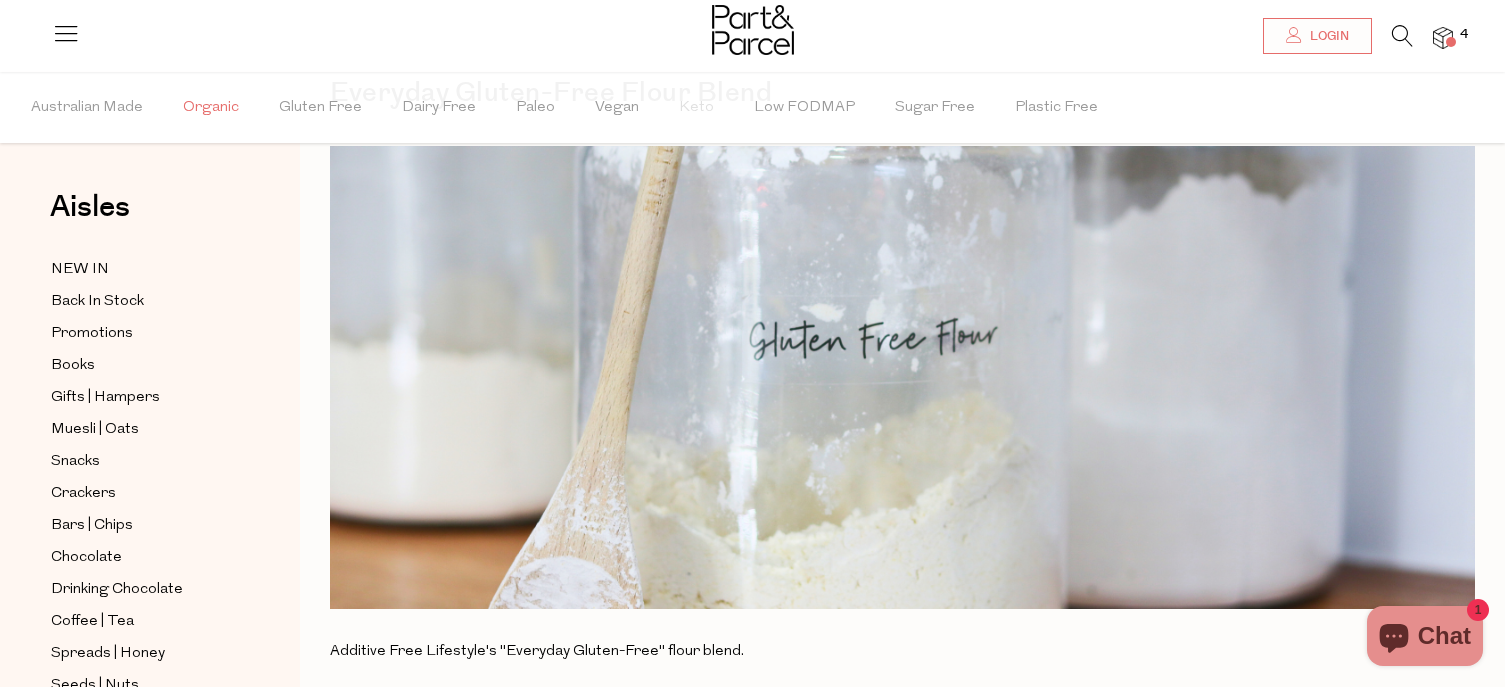 click on "Organic" at bounding box center [211, 108] 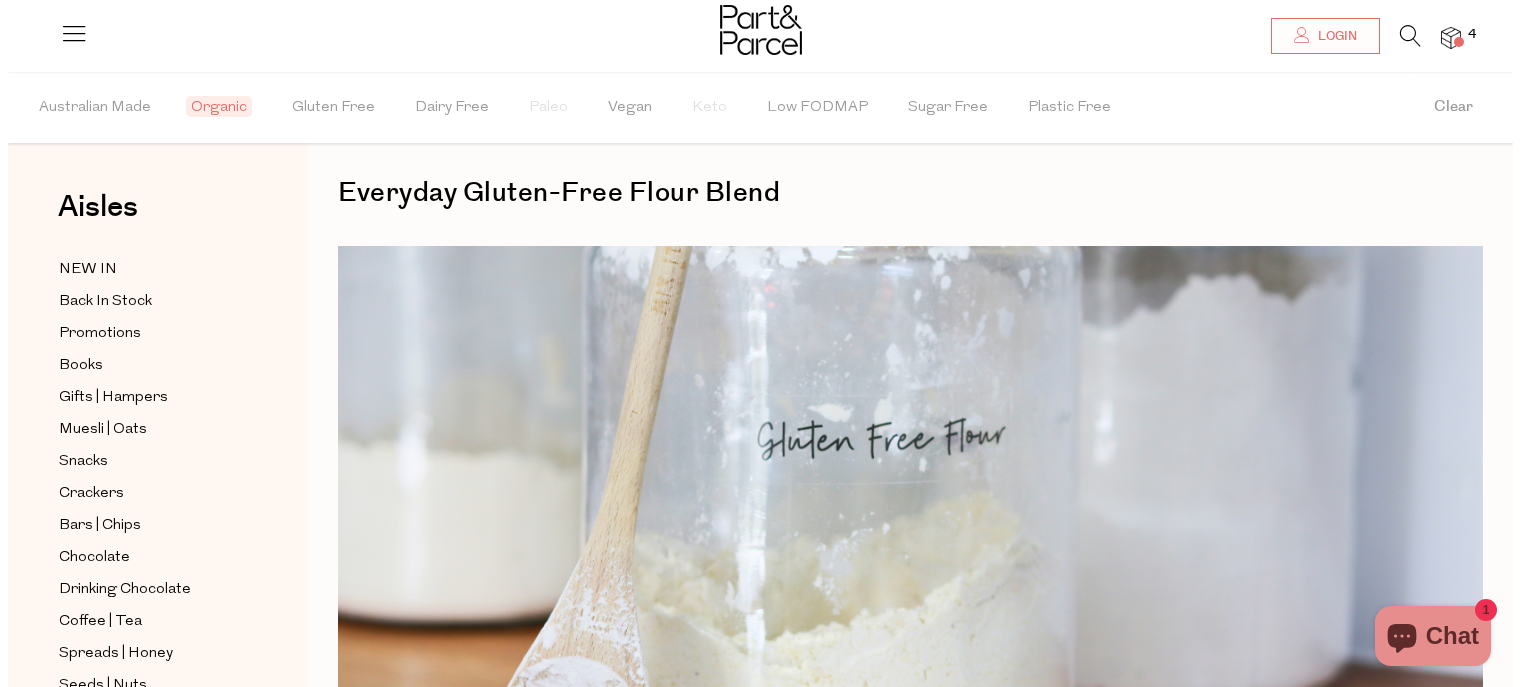 scroll, scrollTop: 0, scrollLeft: 0, axis: both 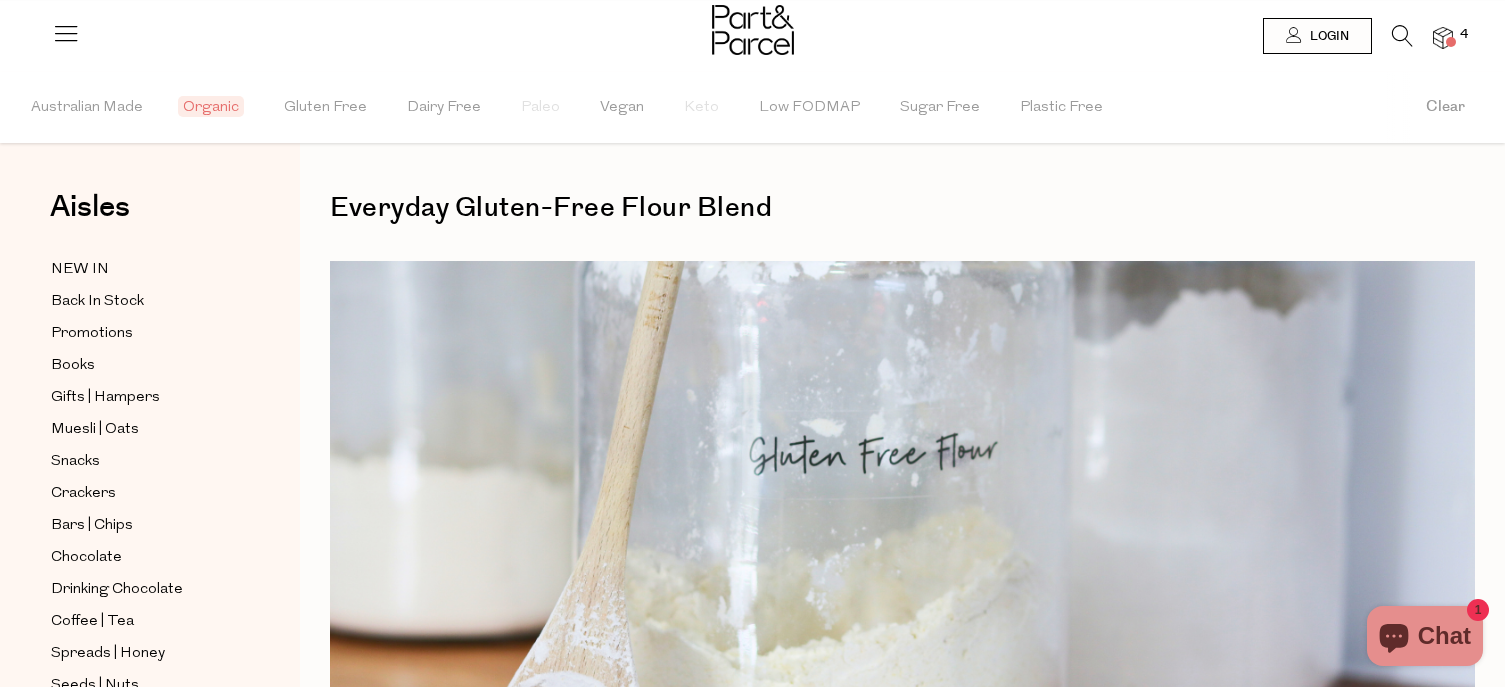 click on "Australian Made
Organic
Gluten Free
Dairy Free
Paleo
Vegan
Keto
Low FODMAP
Sugar Free
Plastic Free" at bounding box center [752, 107] 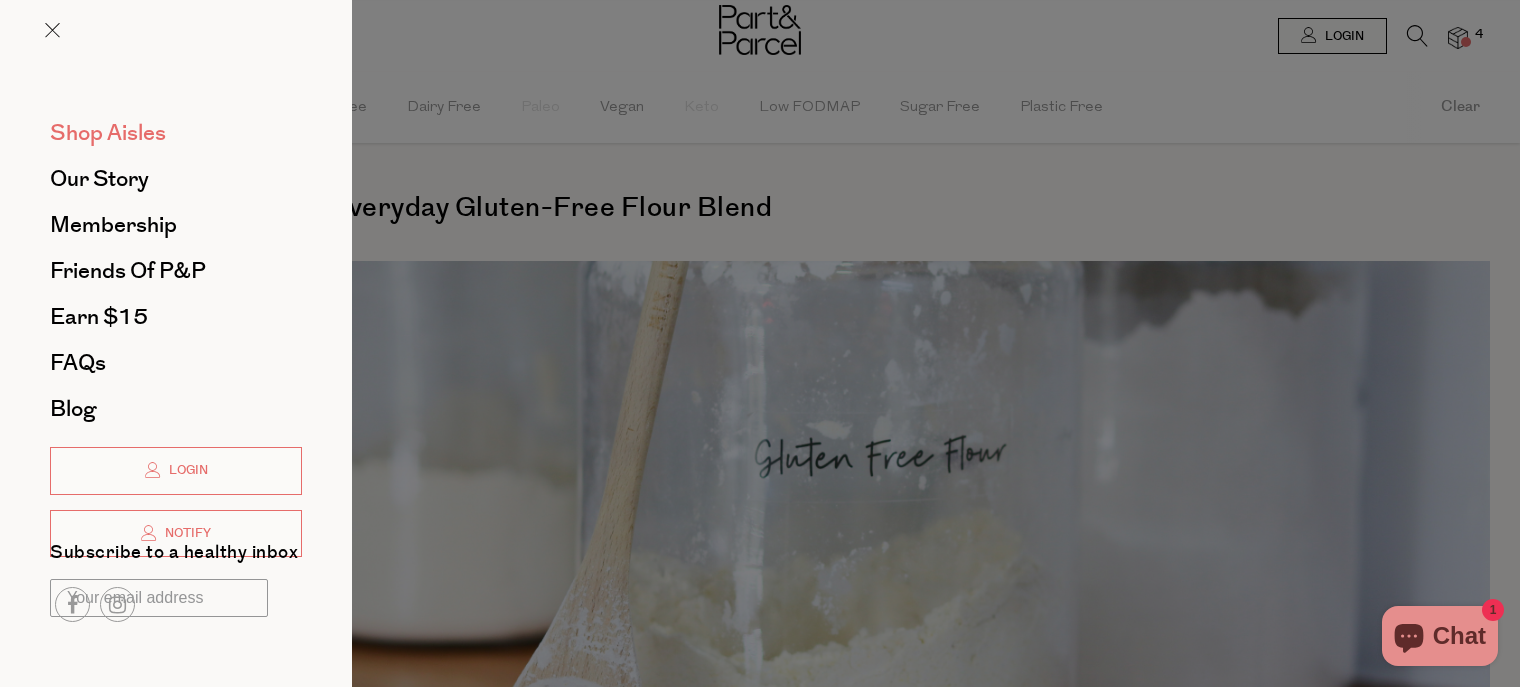 click on "Shop Aisles" at bounding box center [108, 133] 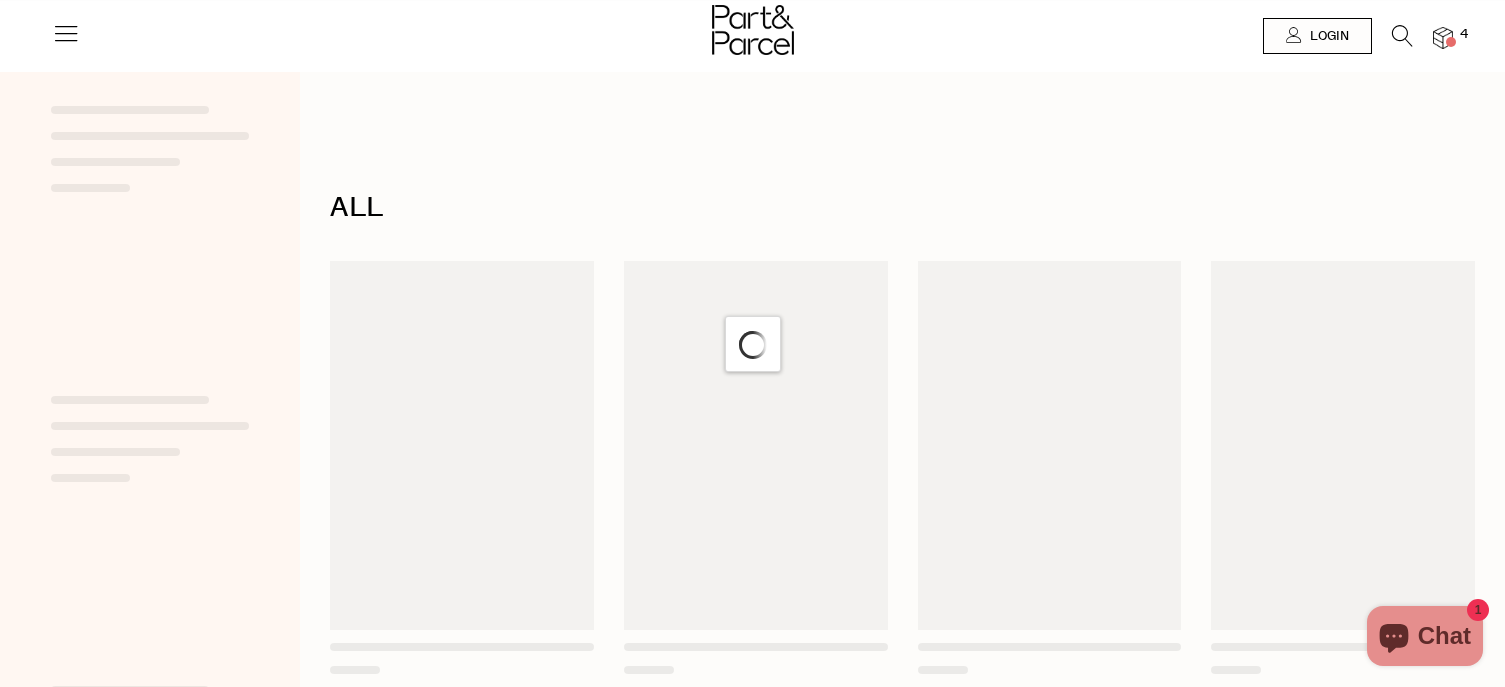 scroll, scrollTop: 0, scrollLeft: 0, axis: both 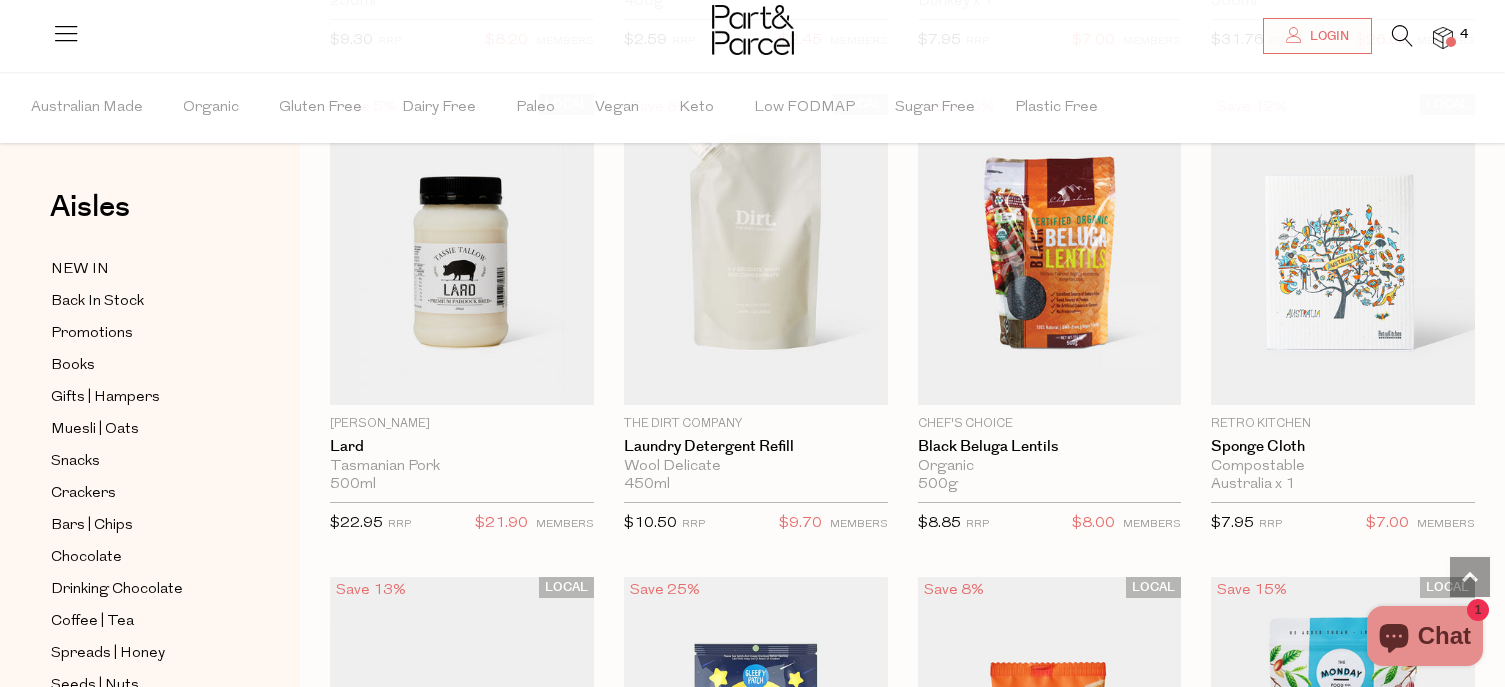 click at bounding box center [1443, 38] 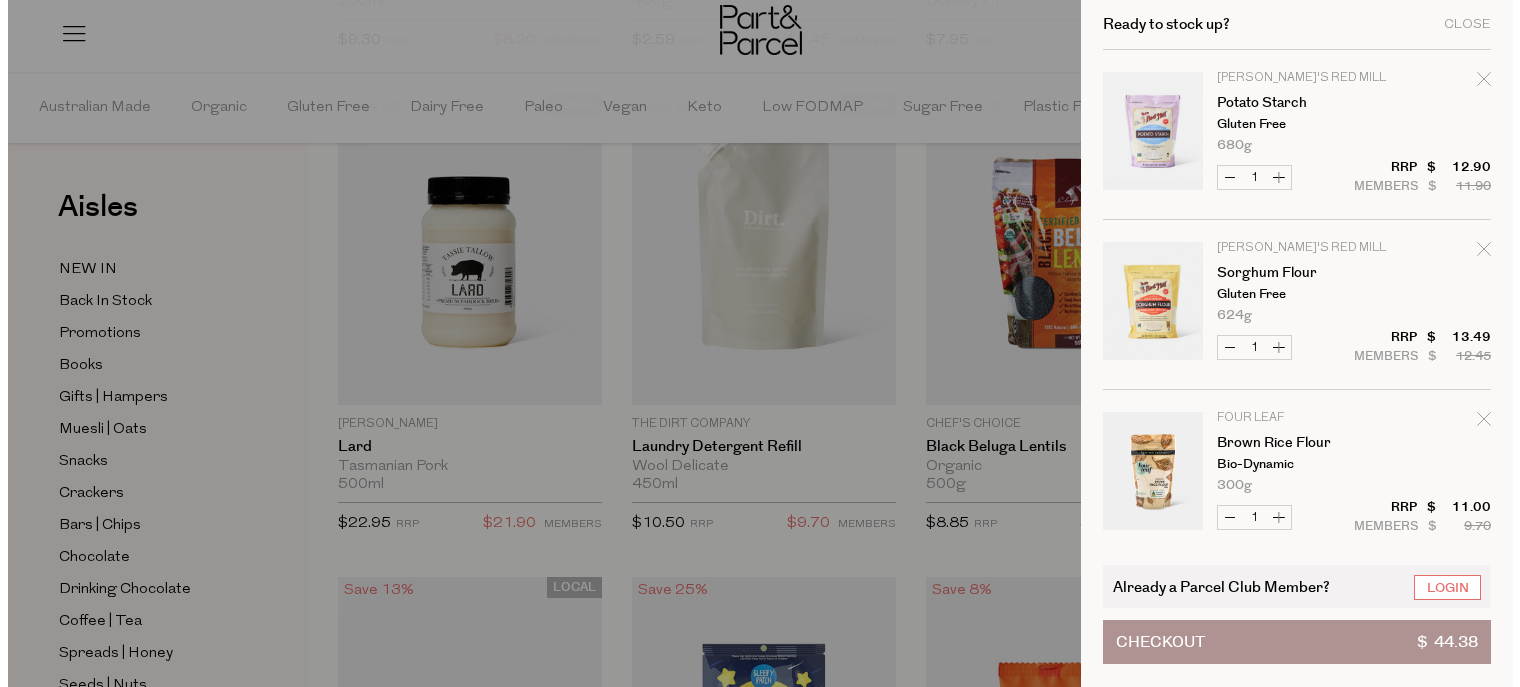 scroll, scrollTop: 2118, scrollLeft: 0, axis: vertical 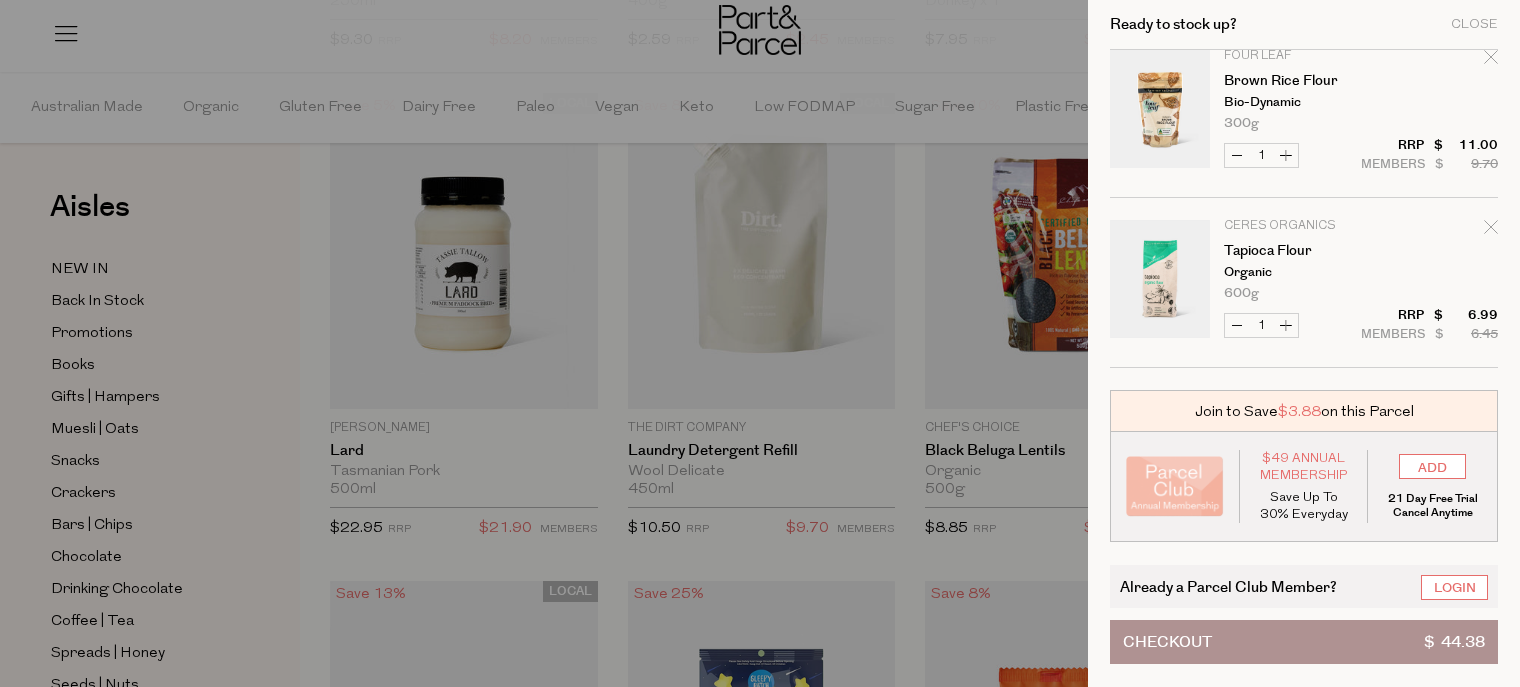click at bounding box center (760, 343) 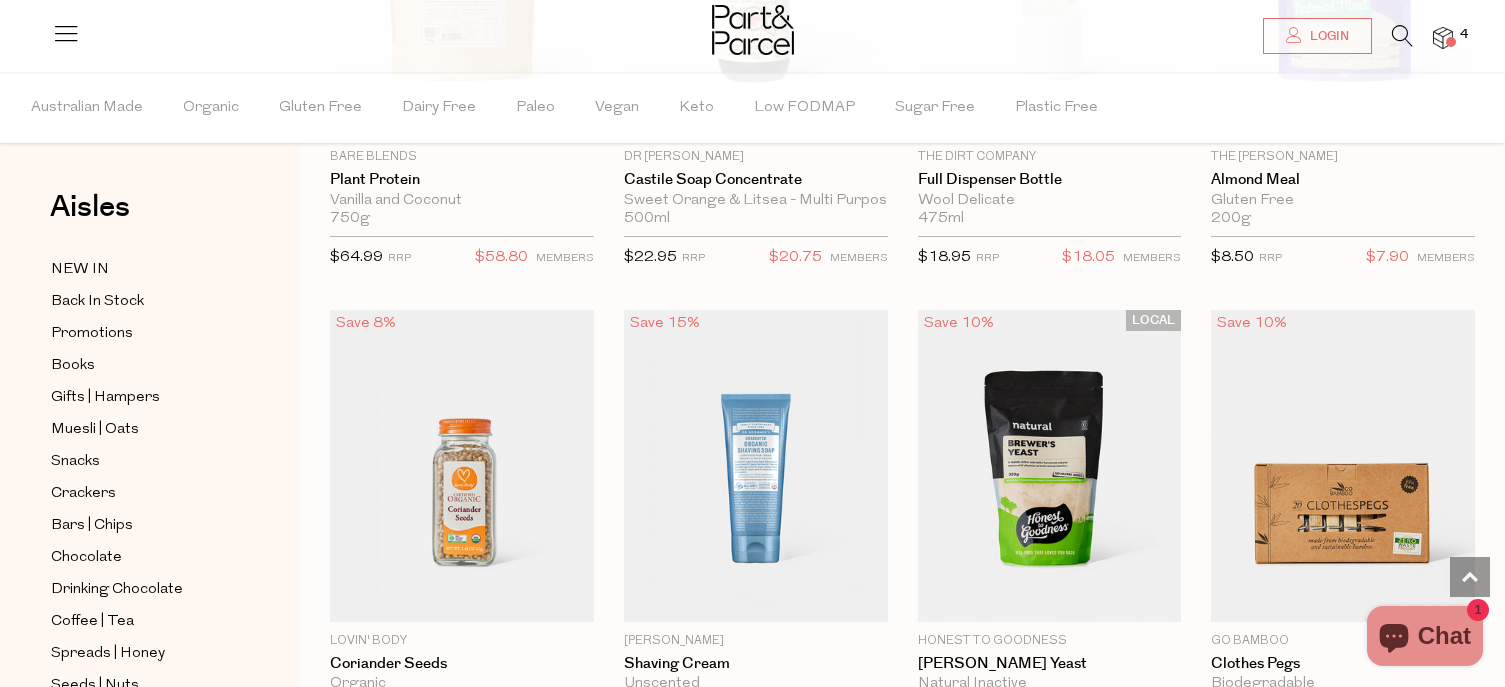 scroll, scrollTop: 3200, scrollLeft: 0, axis: vertical 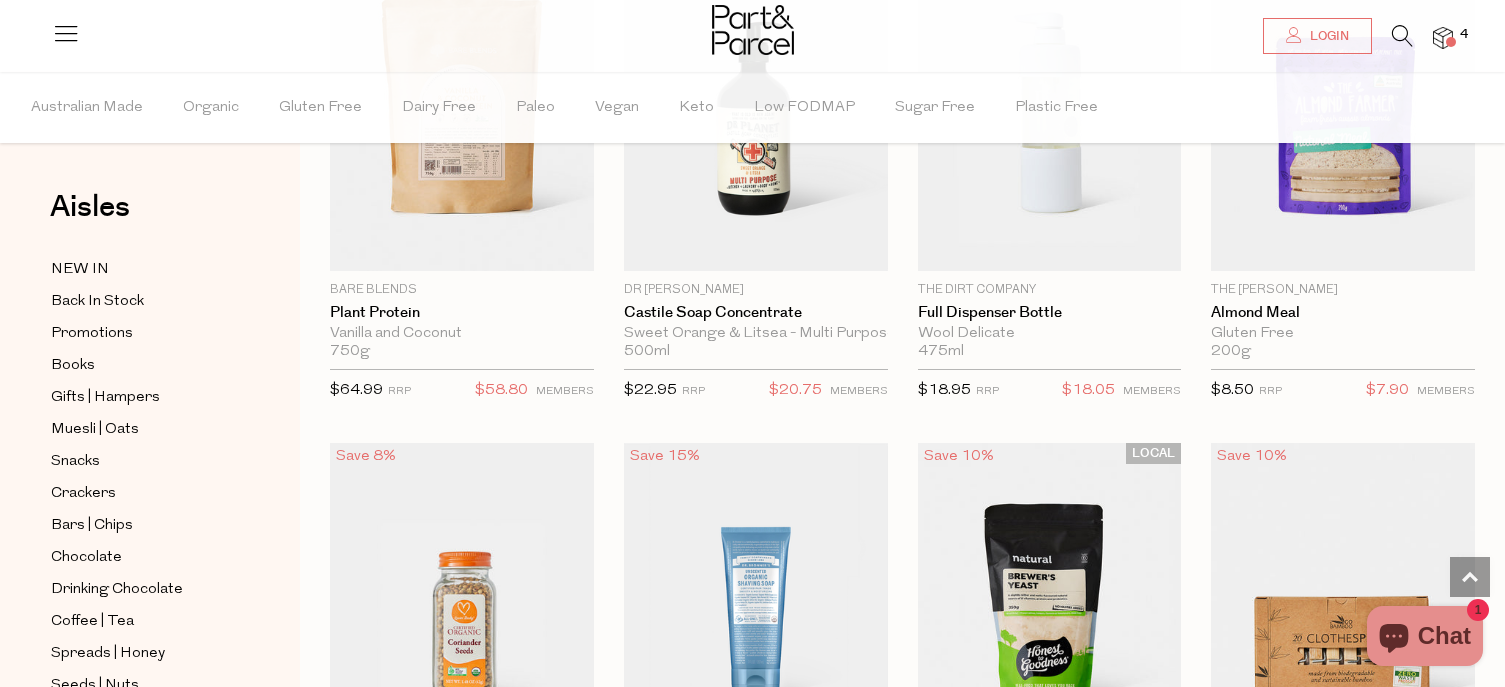 click at bounding box center [1402, 36] 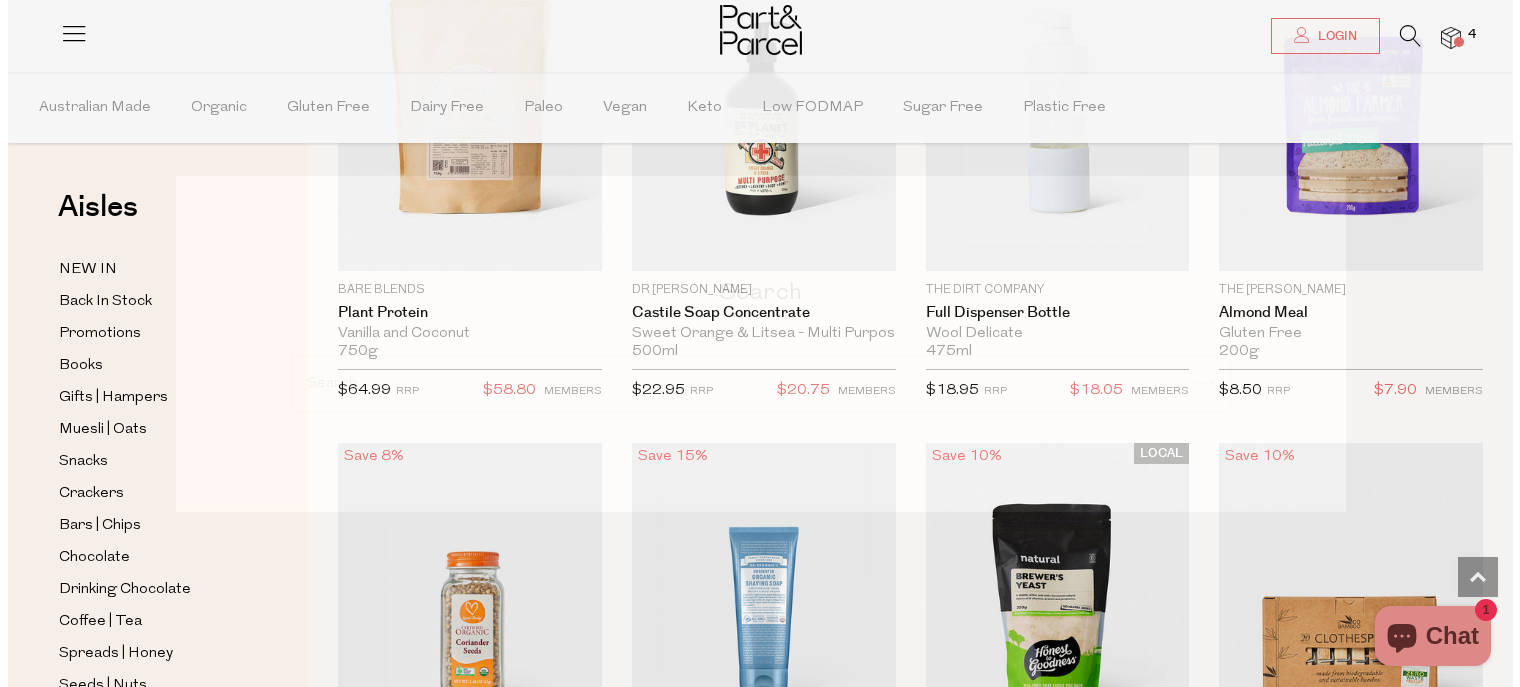 scroll, scrollTop: 3227, scrollLeft: 0, axis: vertical 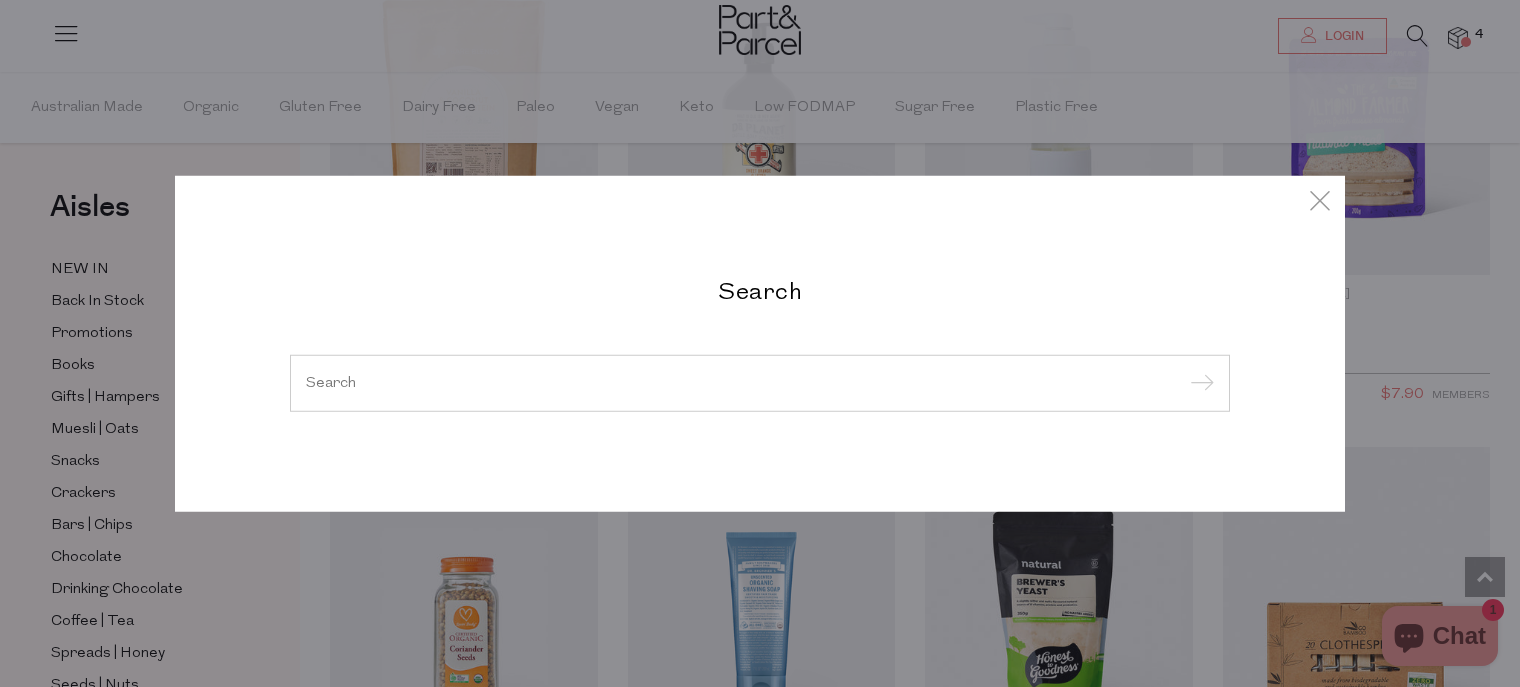 click at bounding box center (760, 382) 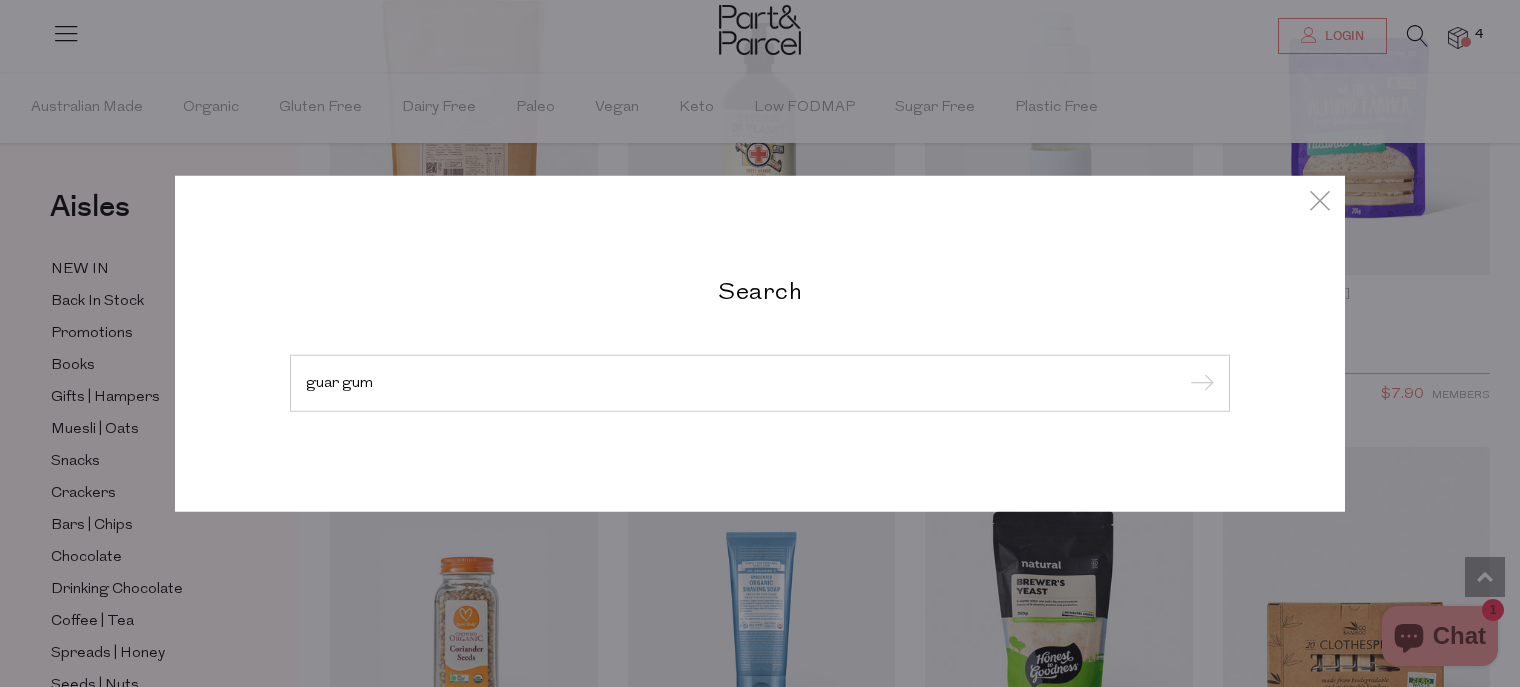 type on "guar gum" 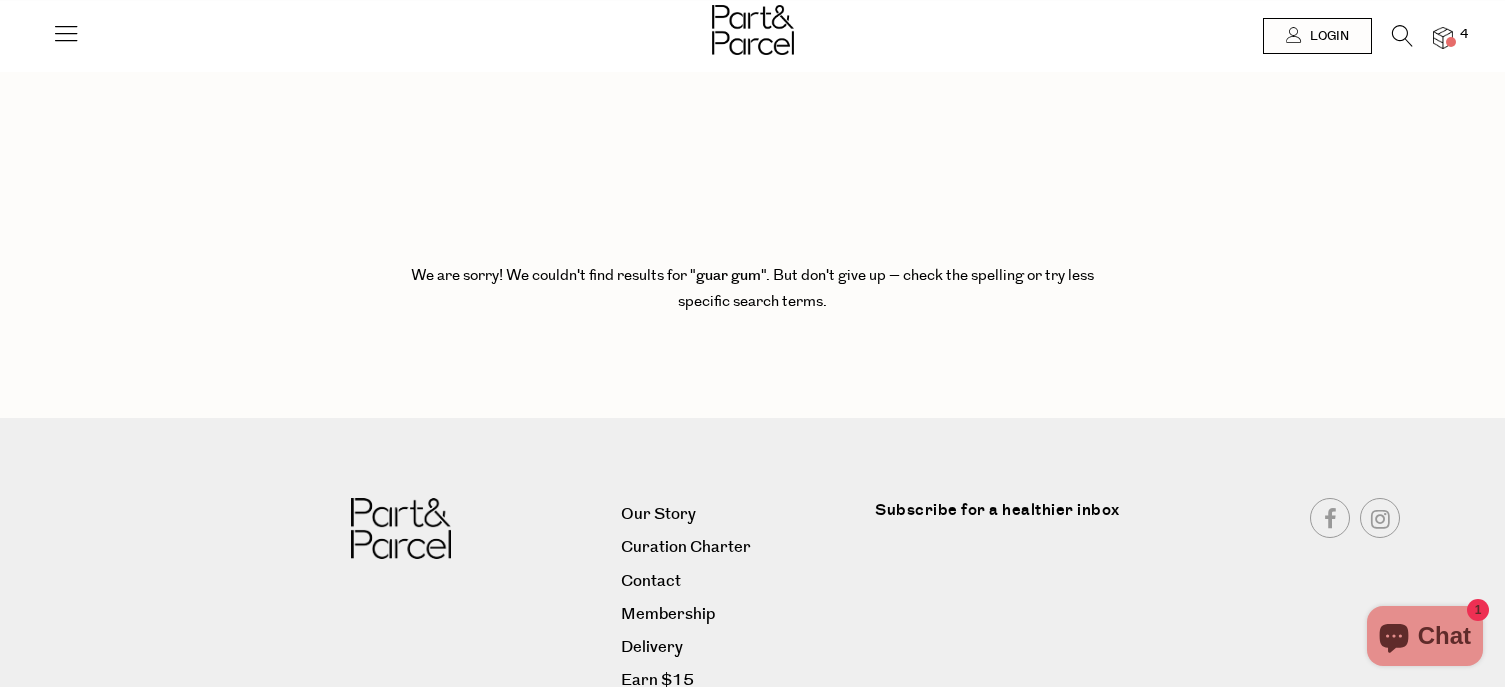 scroll, scrollTop: 0, scrollLeft: 0, axis: both 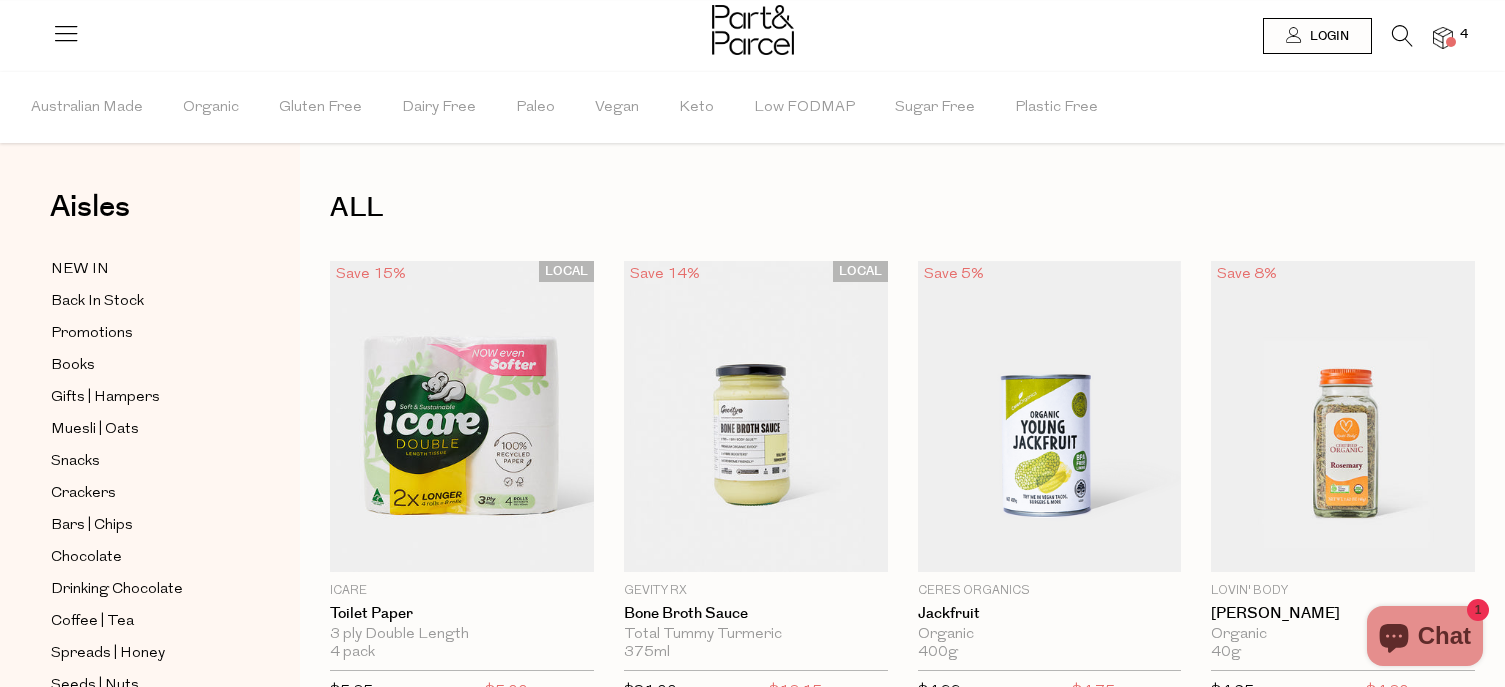 click at bounding box center (1402, 36) 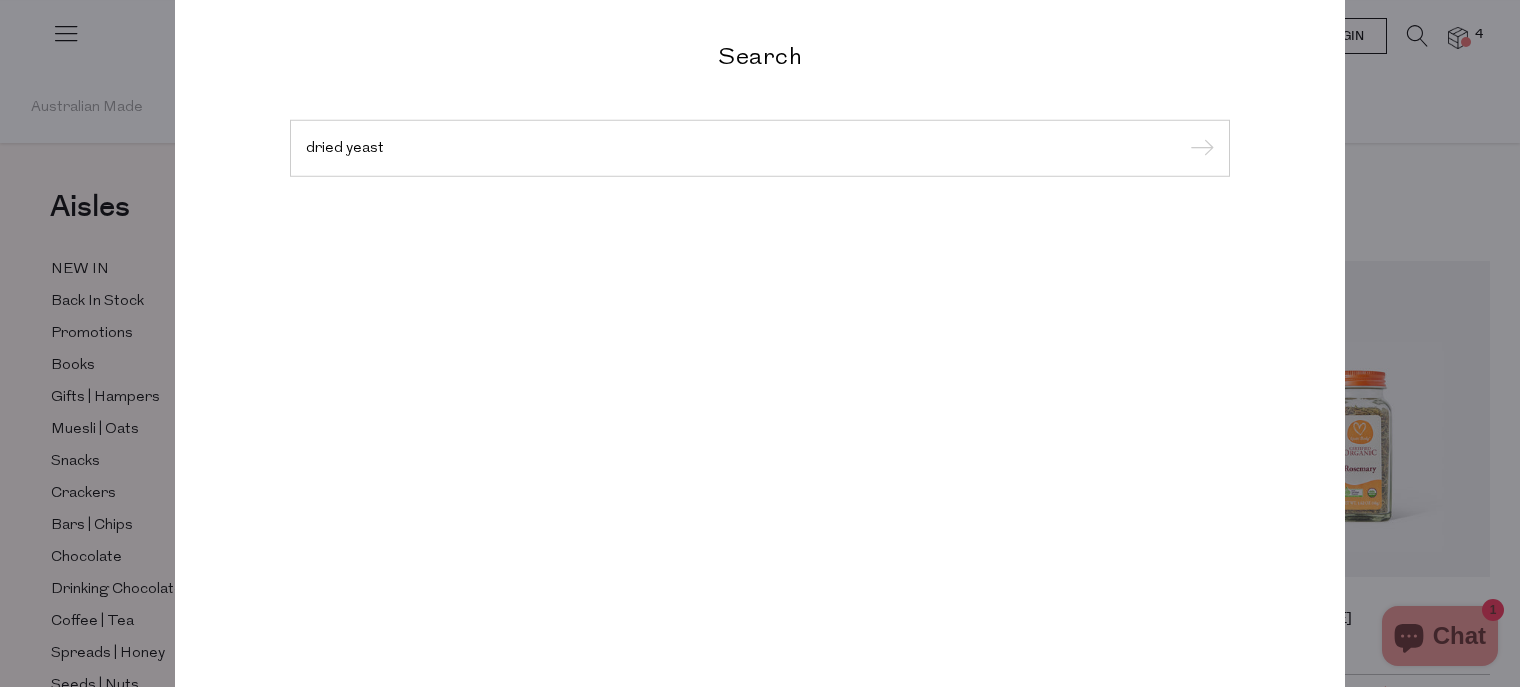 type on "dried yeast" 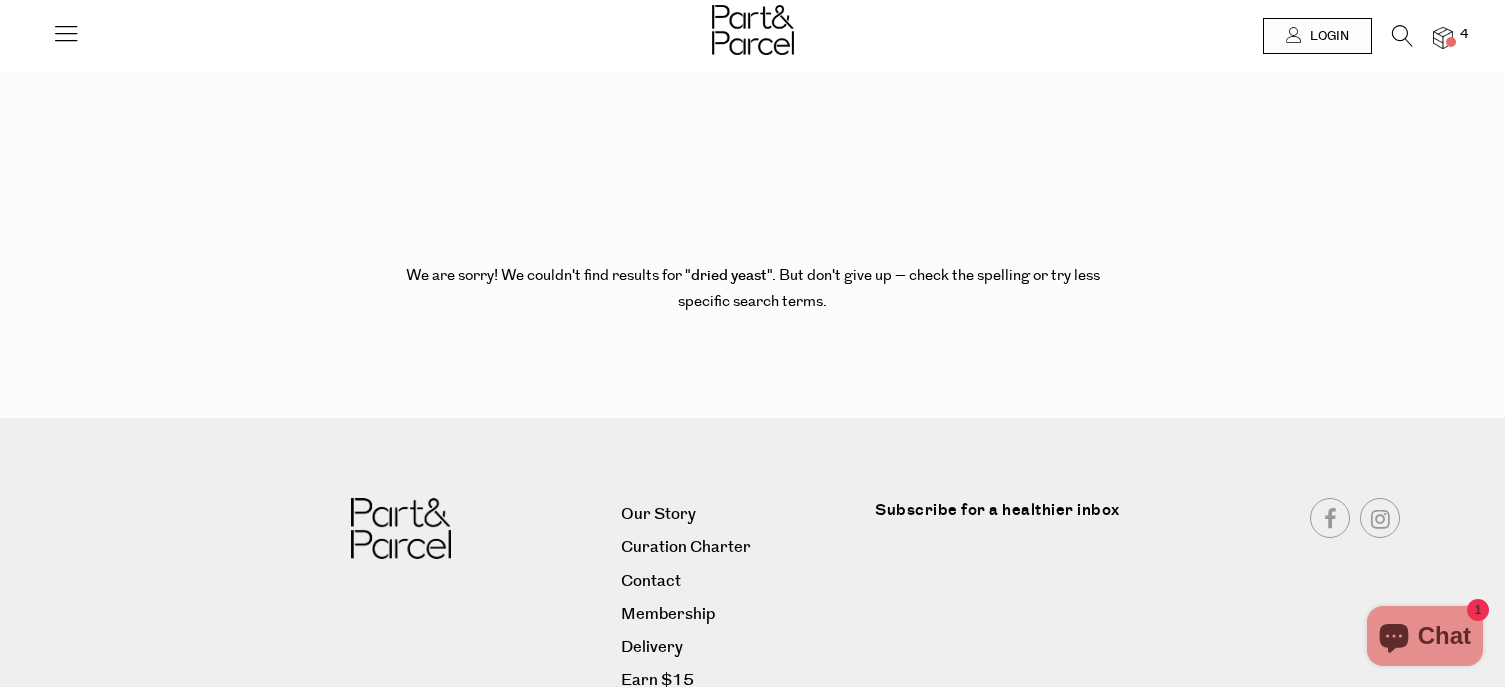 scroll, scrollTop: 0, scrollLeft: 0, axis: both 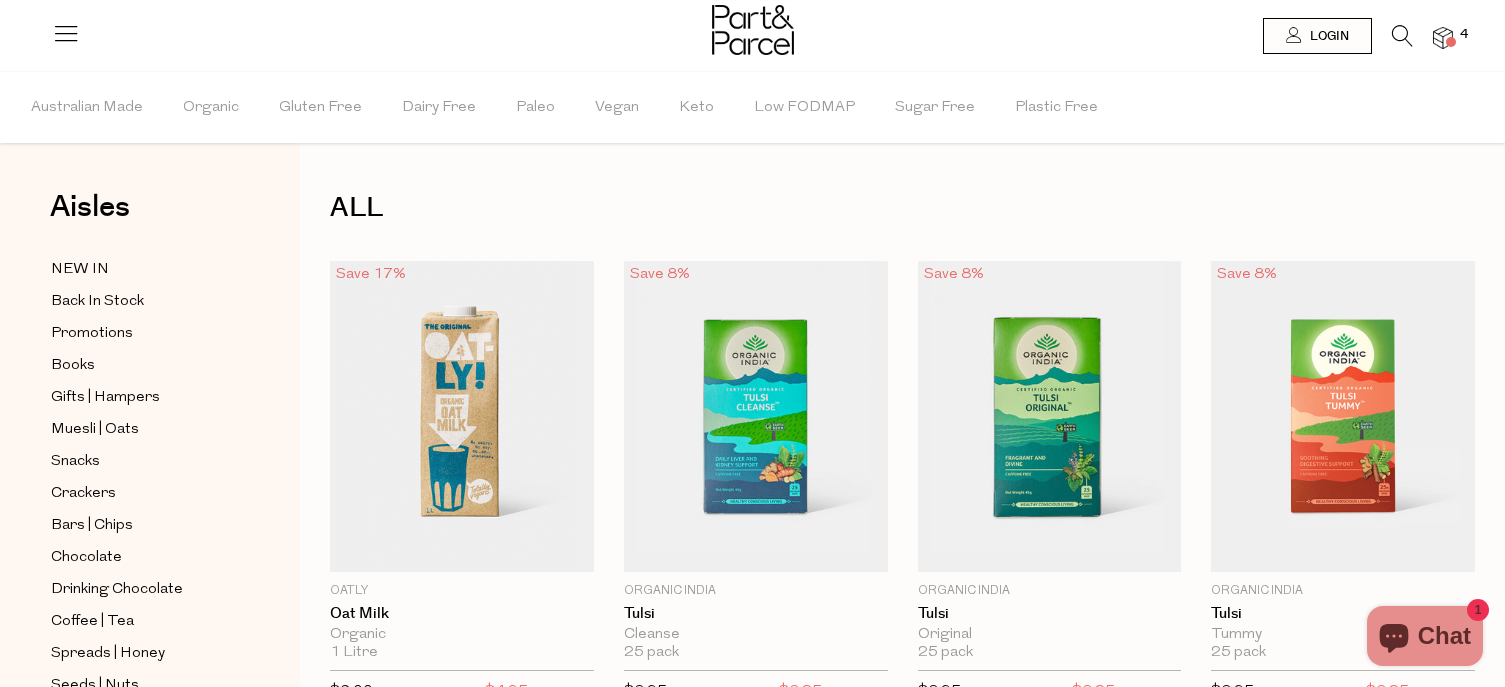 click at bounding box center [1402, 36] 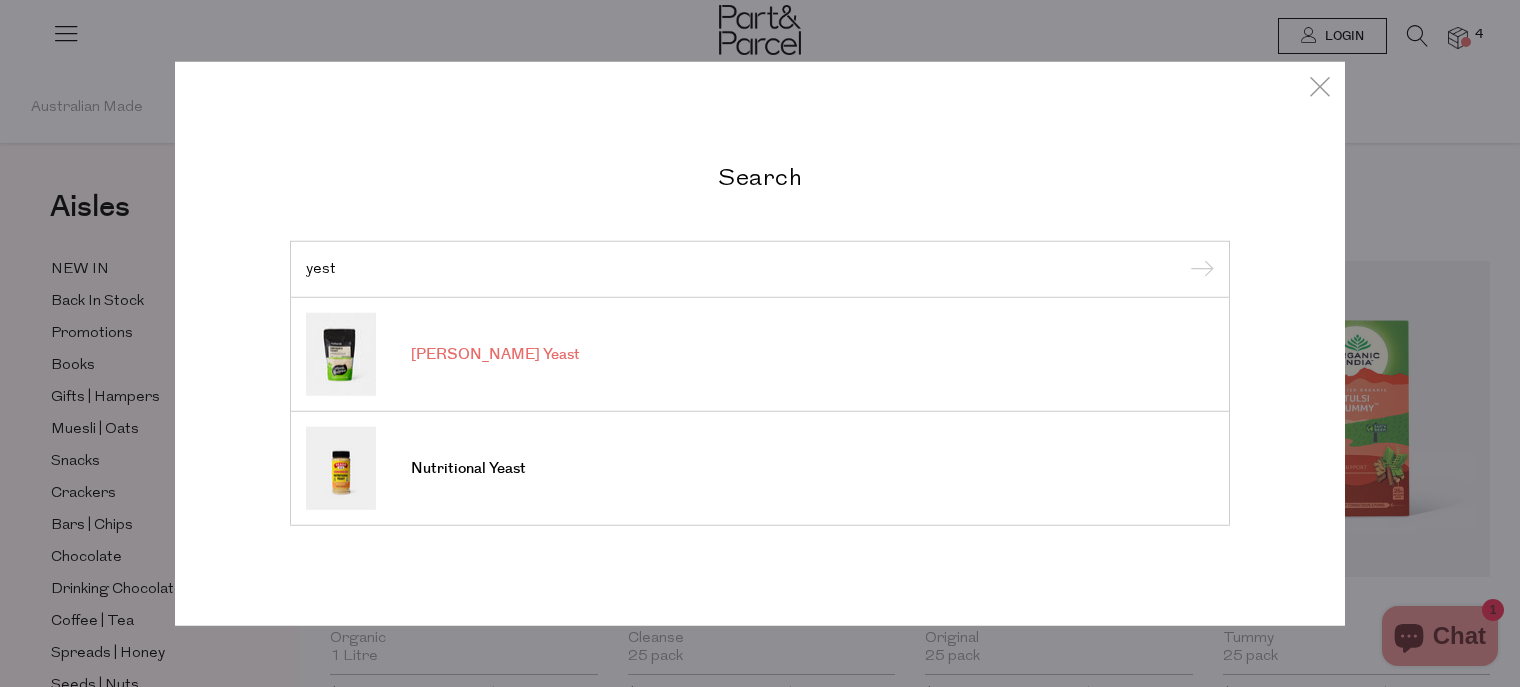 type on "yest" 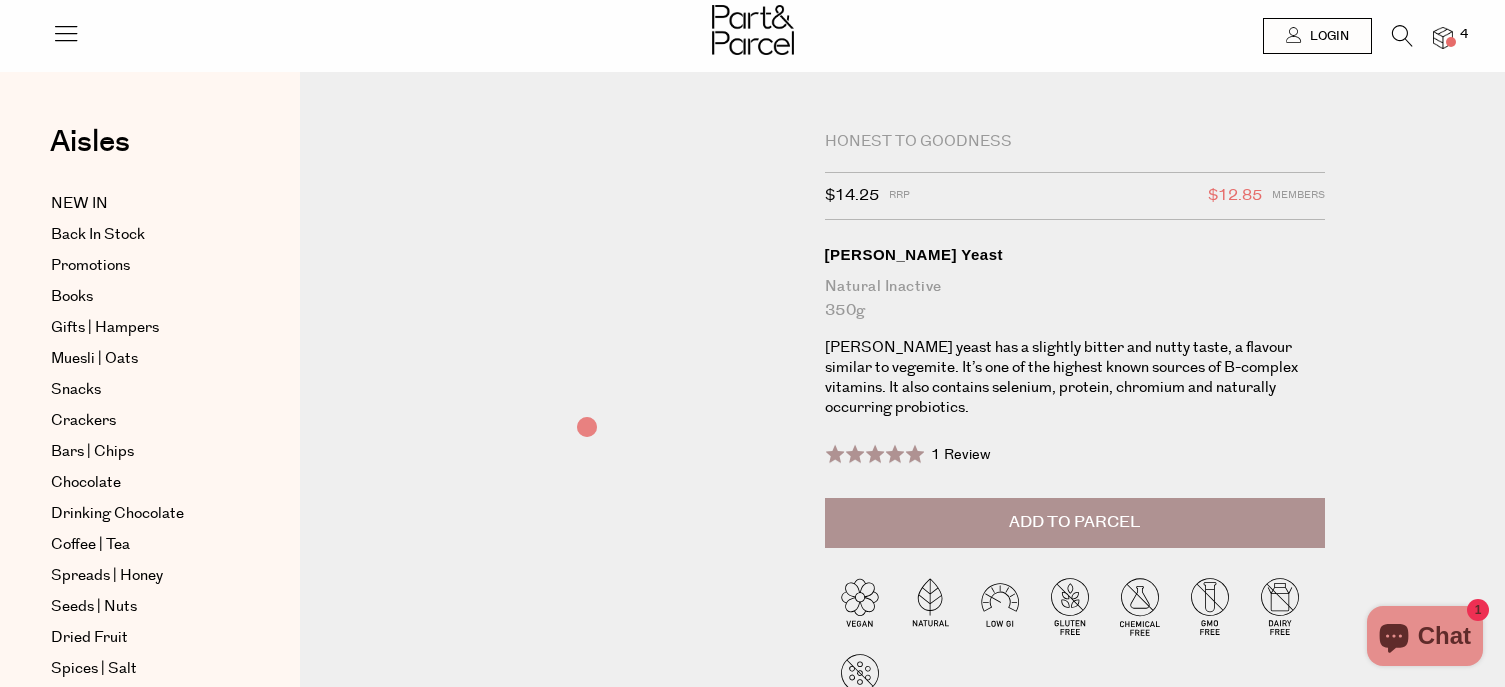scroll, scrollTop: 0, scrollLeft: 0, axis: both 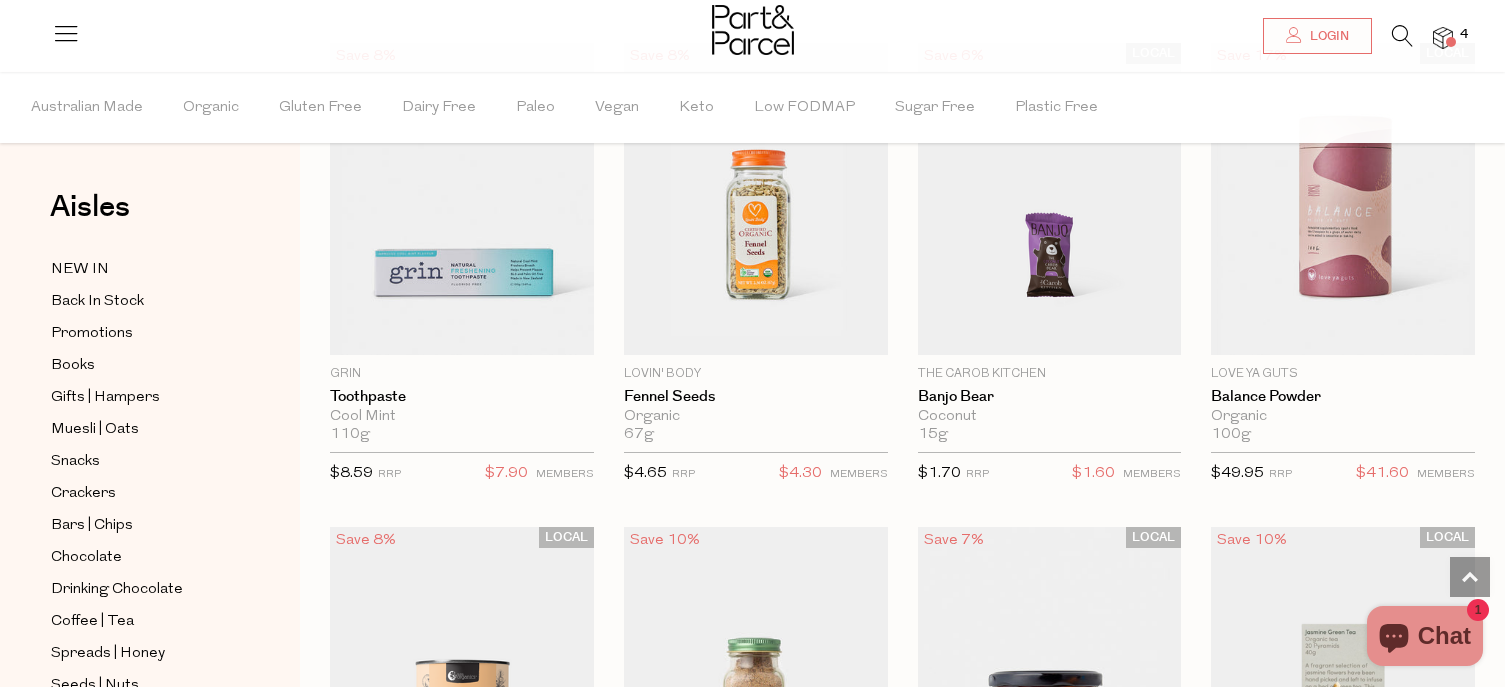 click at bounding box center [1443, 38] 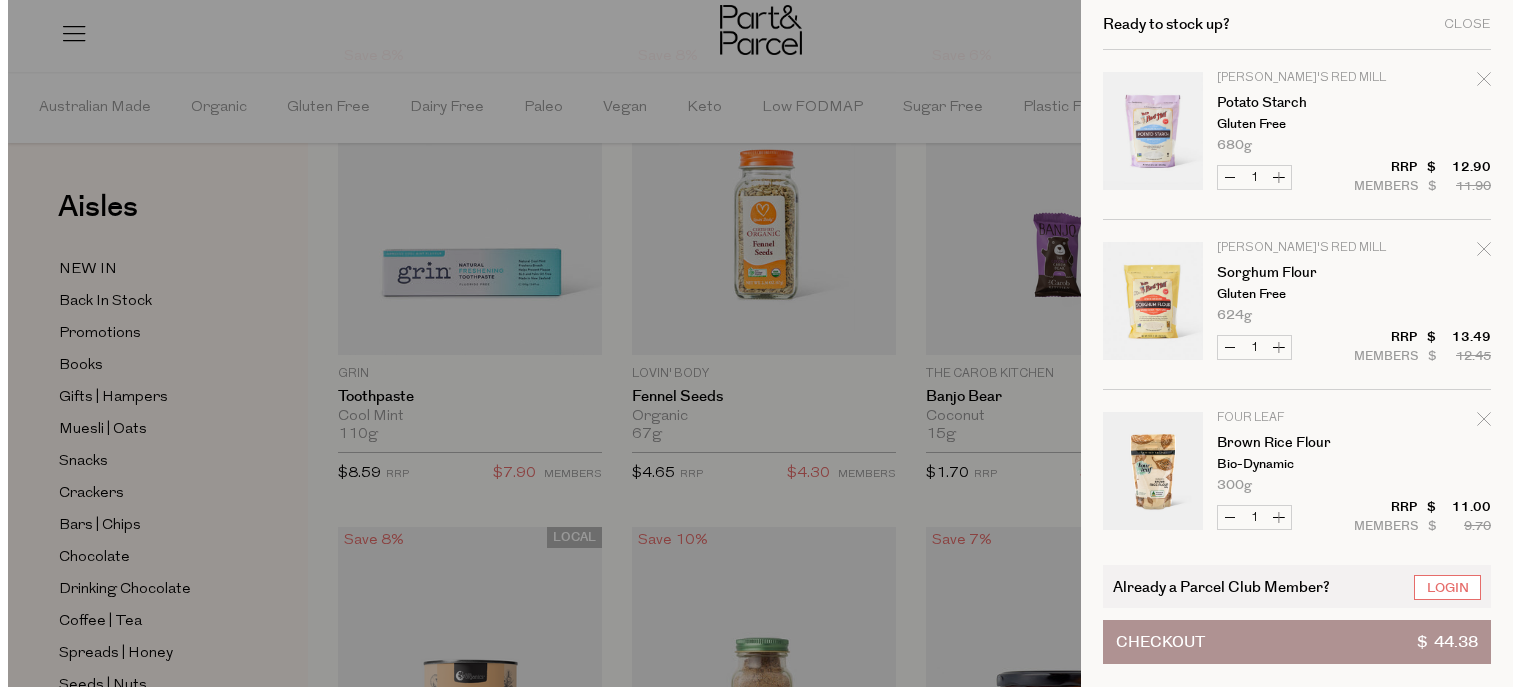 scroll, scrollTop: 3631, scrollLeft: 0, axis: vertical 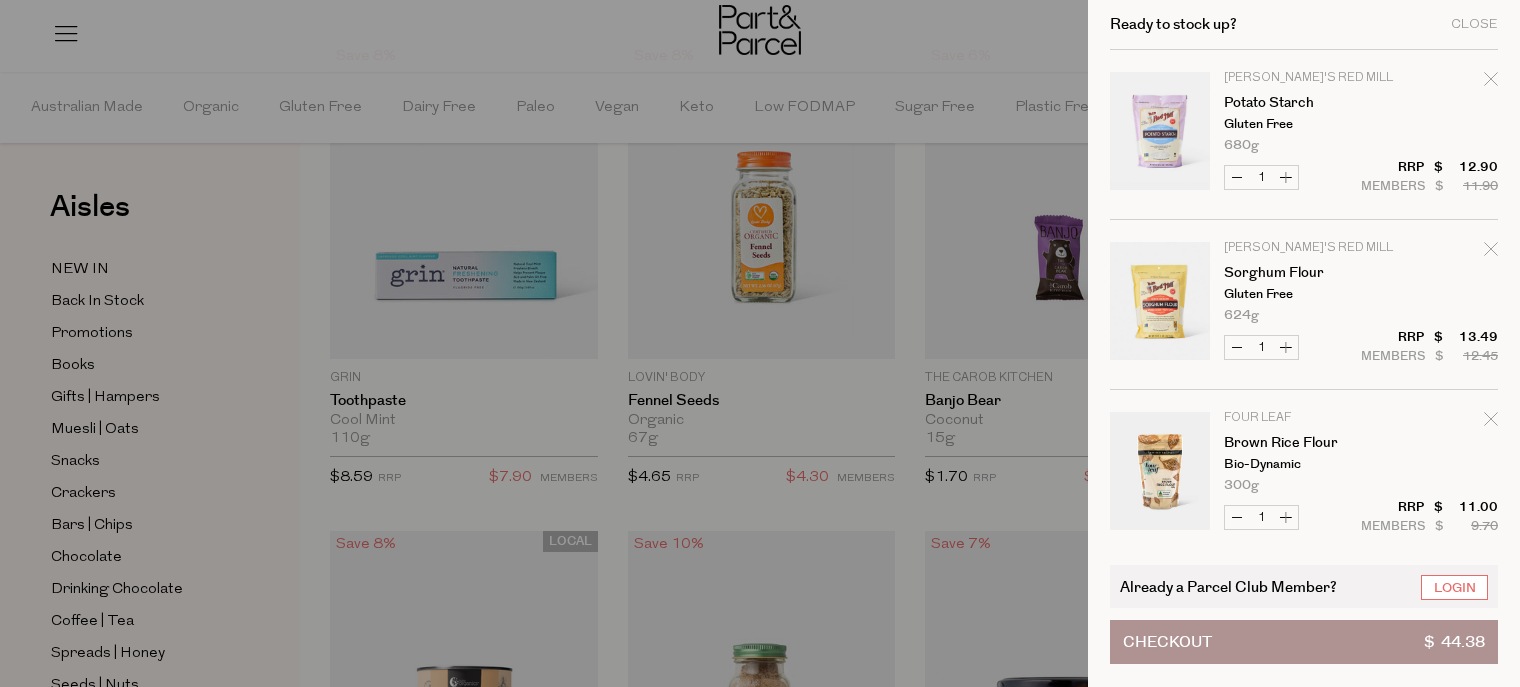 click at bounding box center (760, 343) 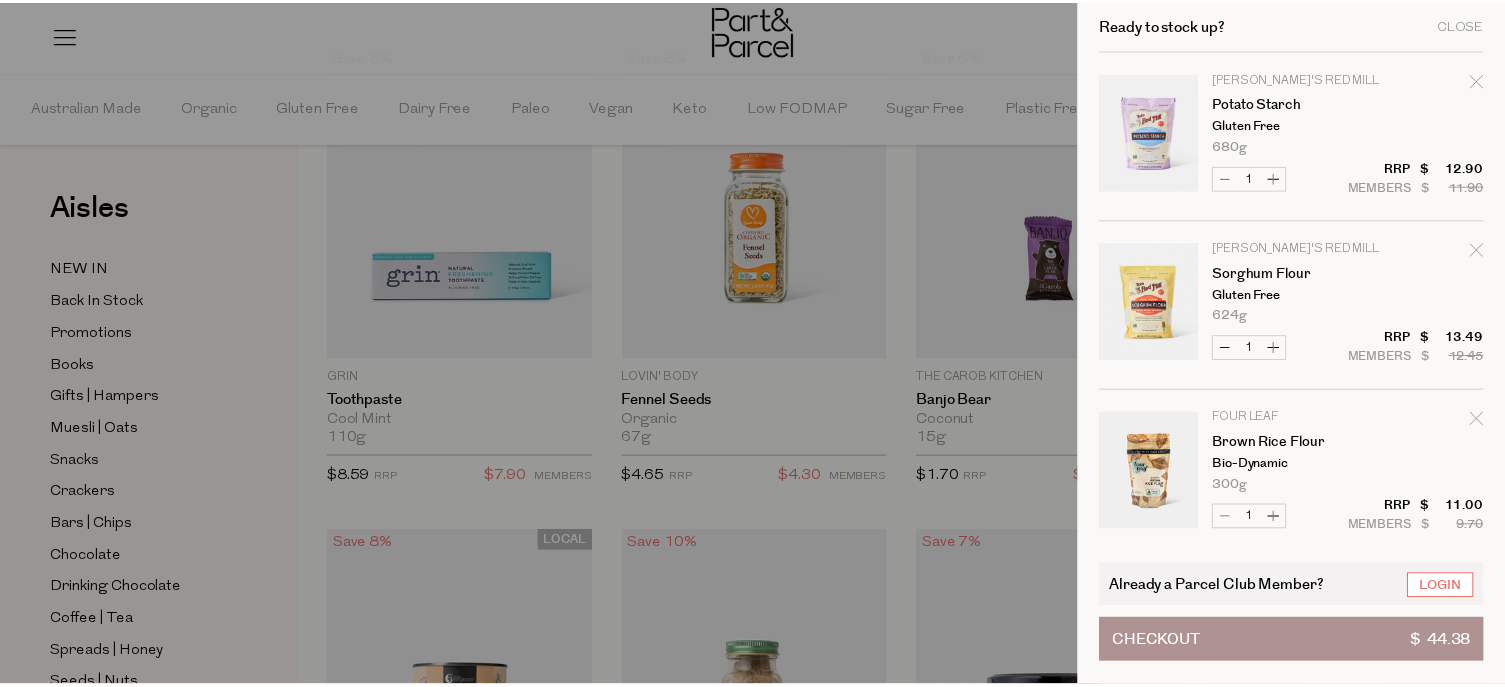scroll, scrollTop: 3600, scrollLeft: 0, axis: vertical 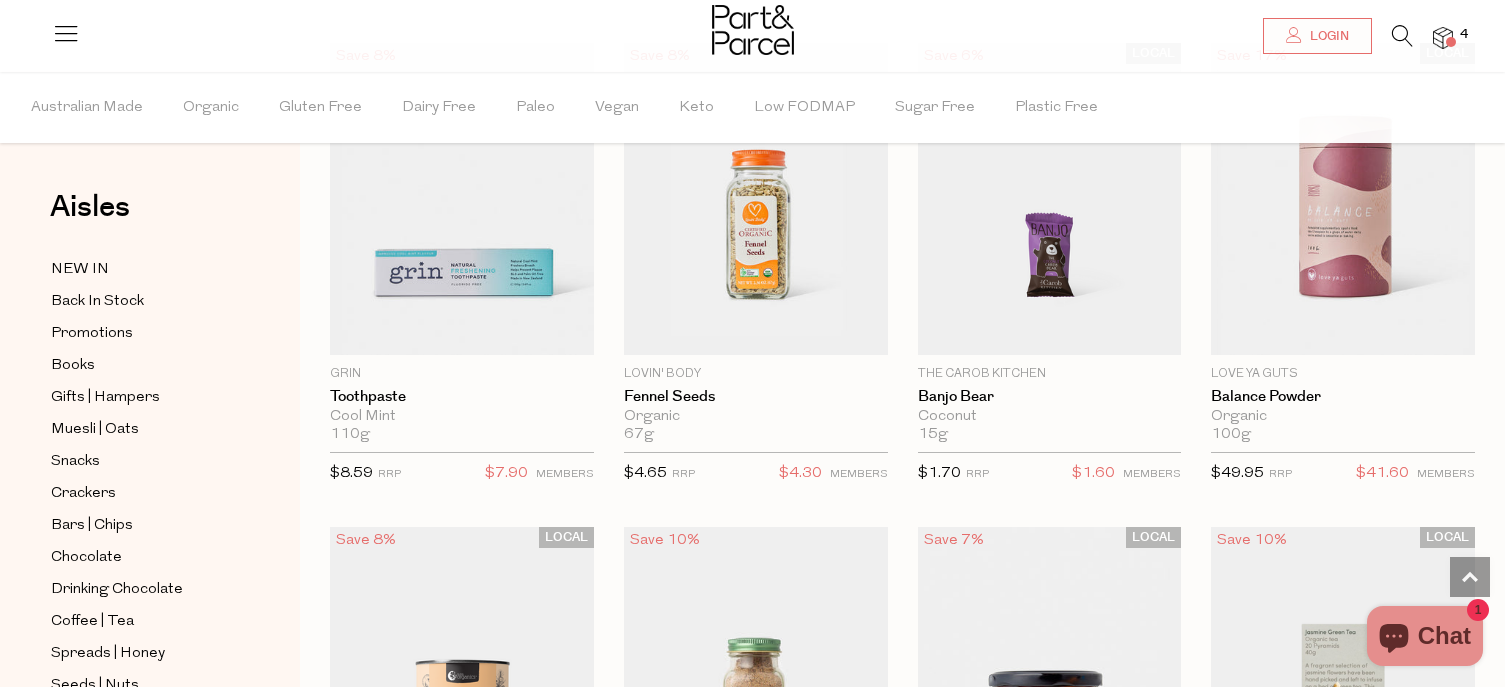 click at bounding box center (1443, 38) 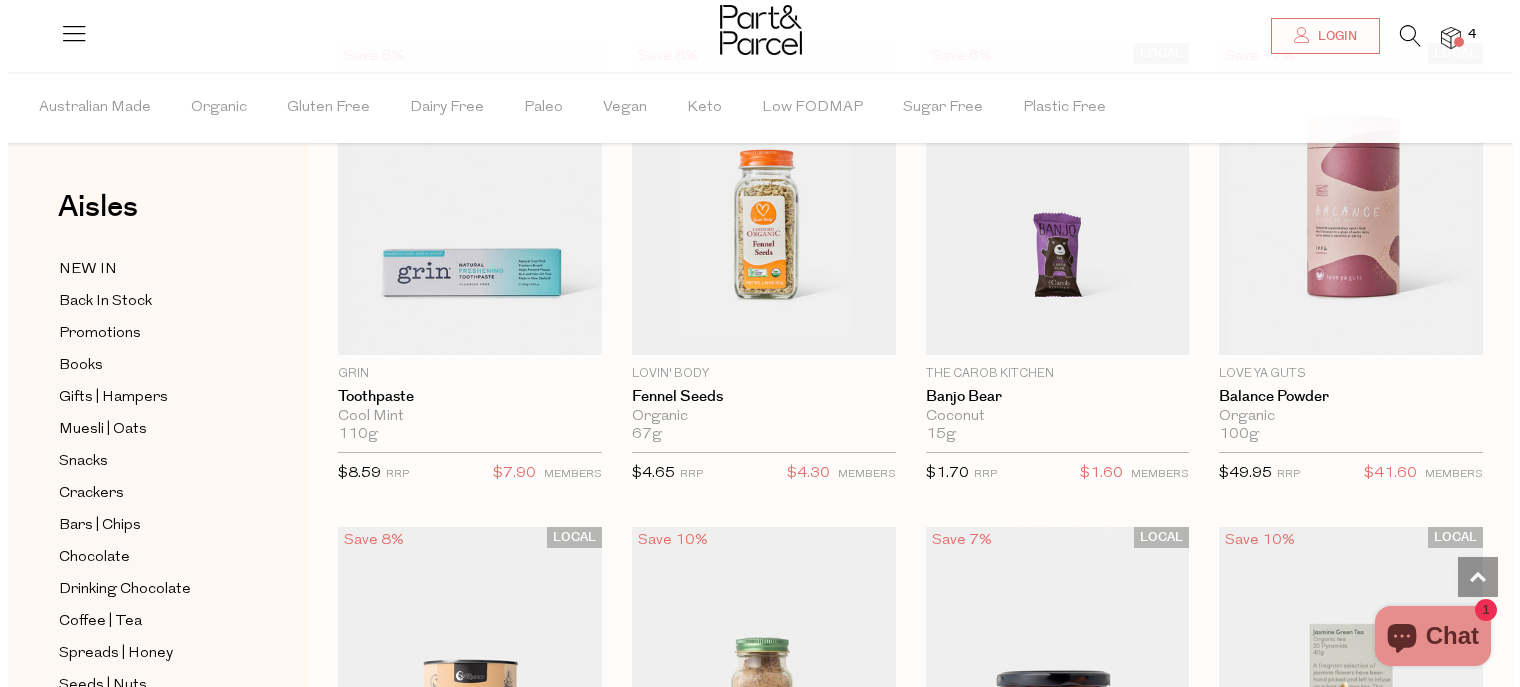 scroll, scrollTop: 3631, scrollLeft: 0, axis: vertical 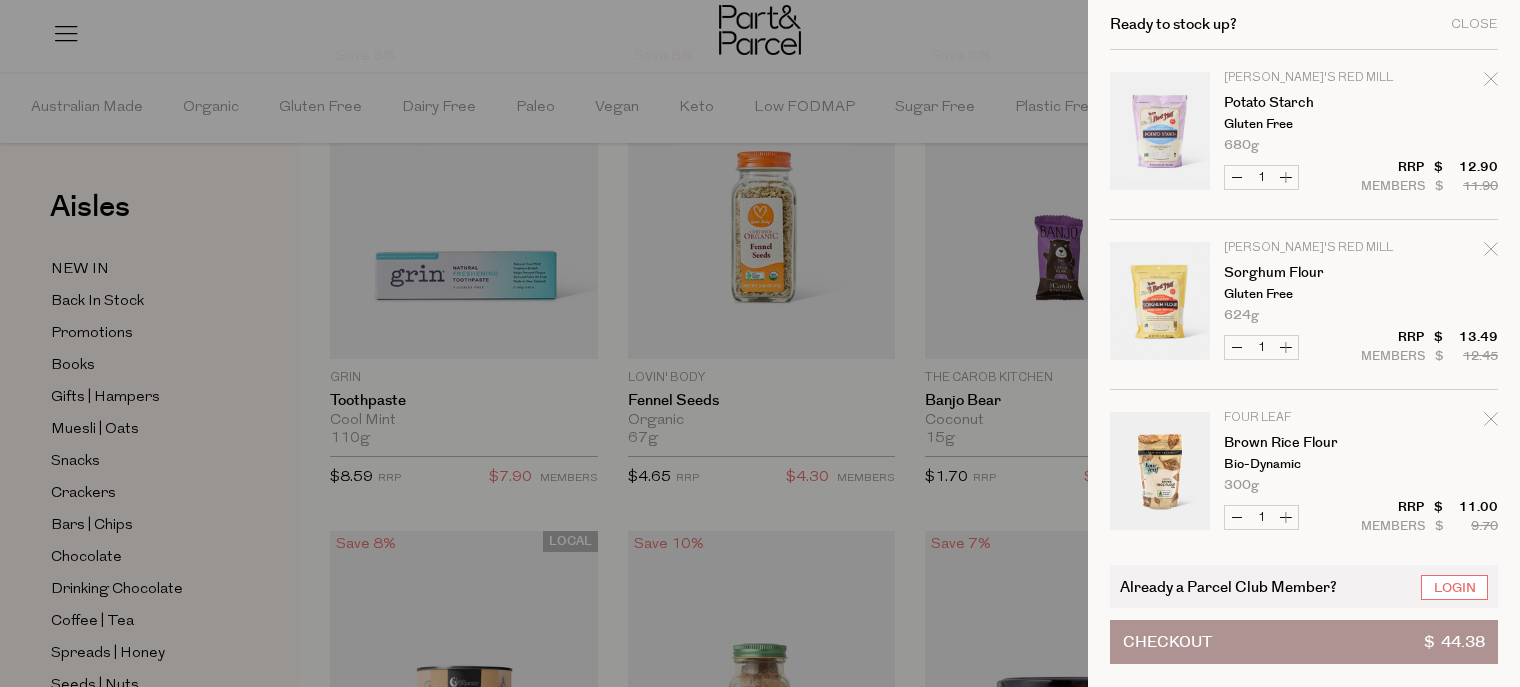 click at bounding box center (760, 343) 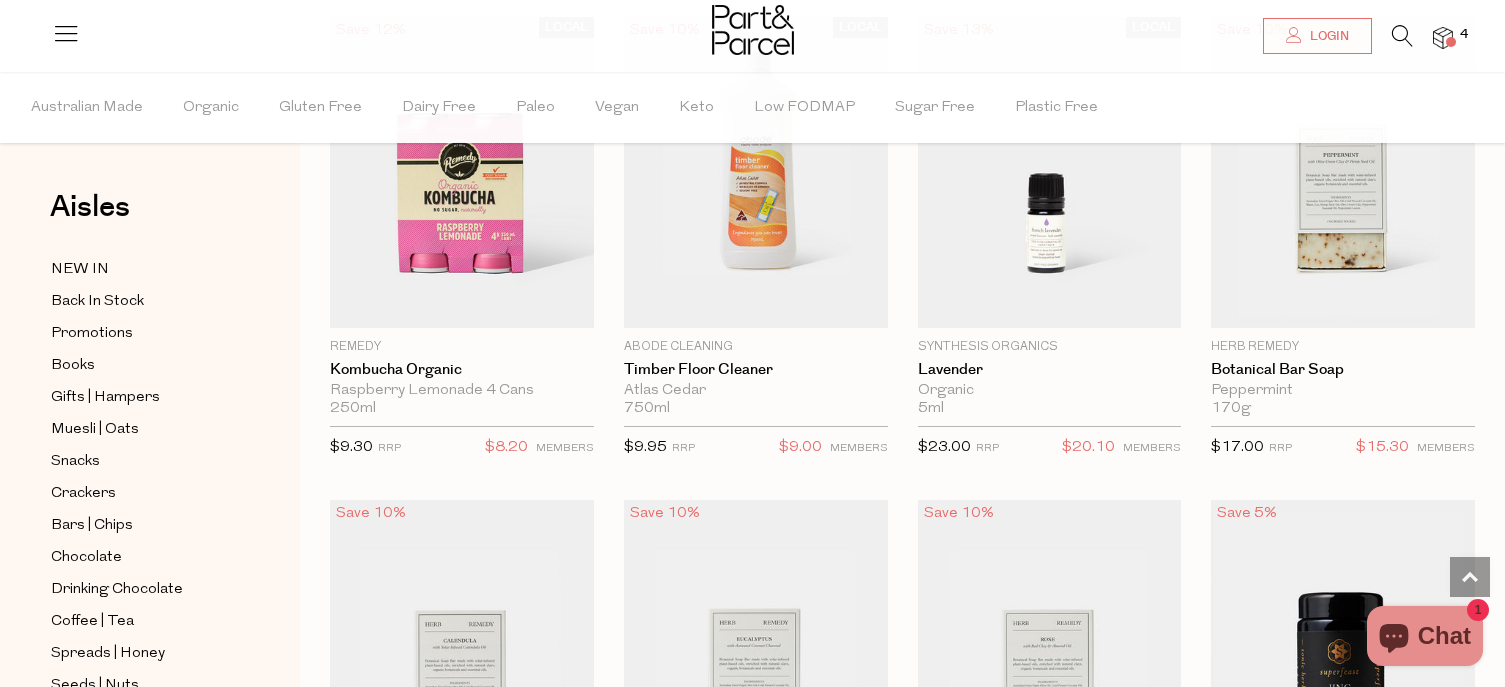 scroll, scrollTop: 4600, scrollLeft: 0, axis: vertical 